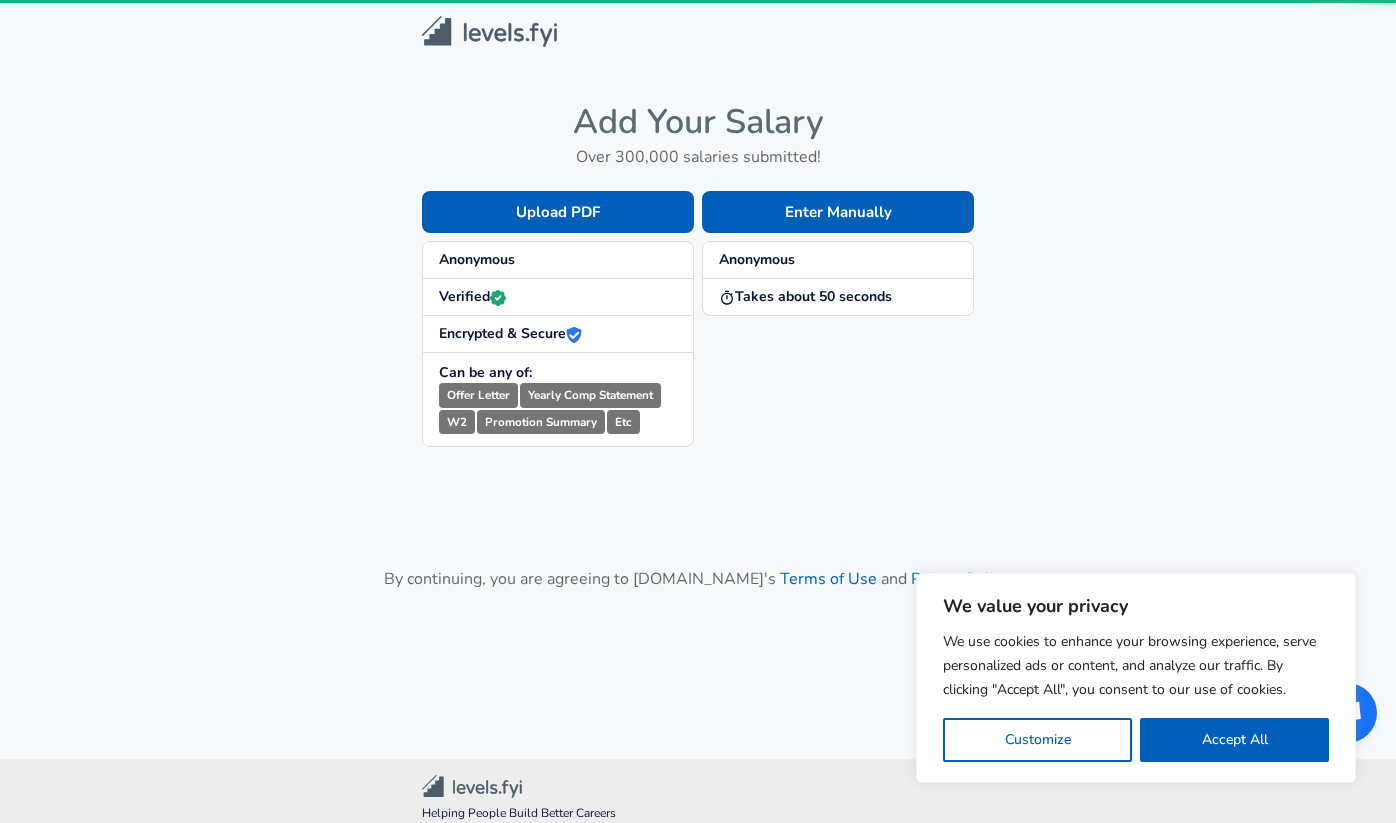 scroll, scrollTop: 0, scrollLeft: 0, axis: both 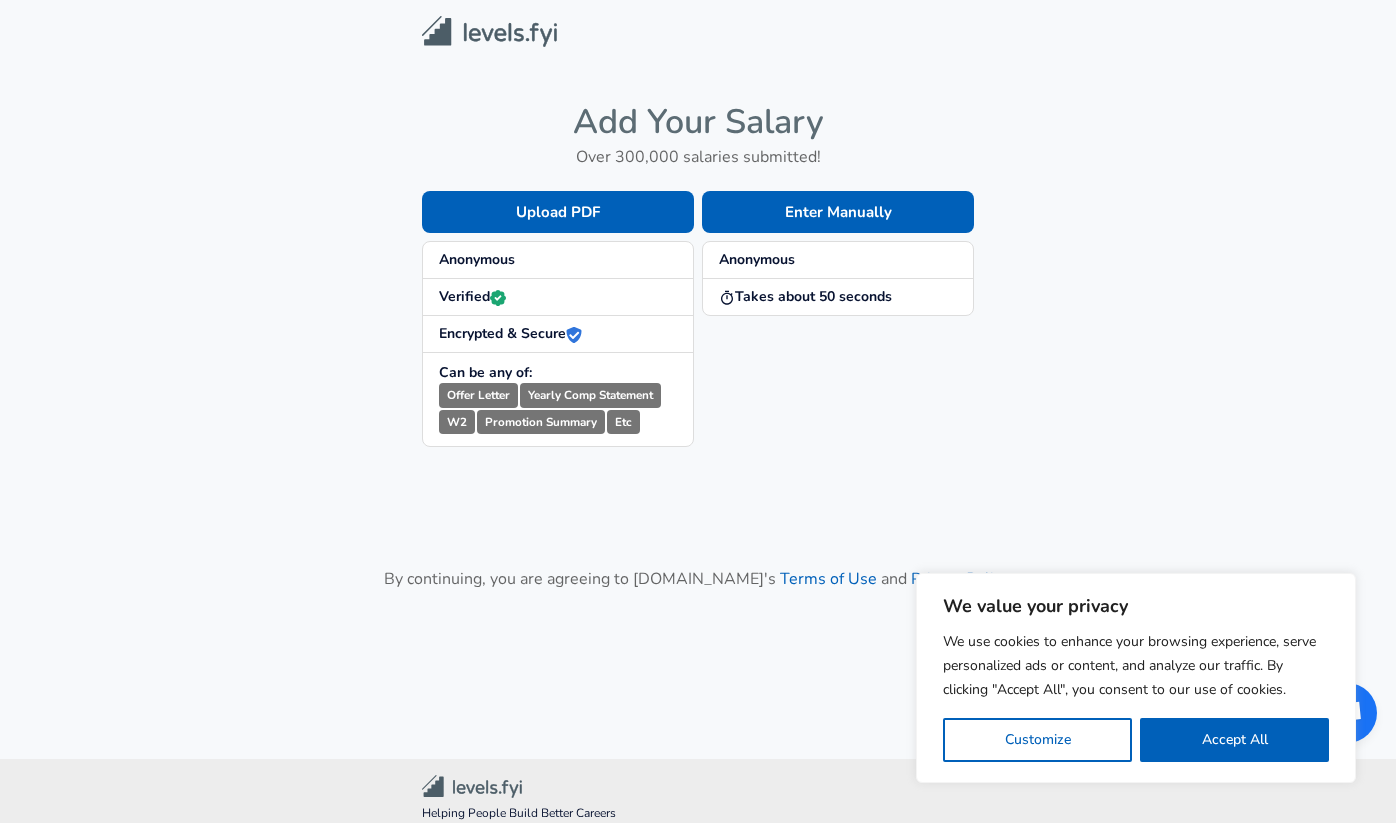 click on "Enter Manually Anonymous  Takes about 50 seconds" at bounding box center [834, 303] 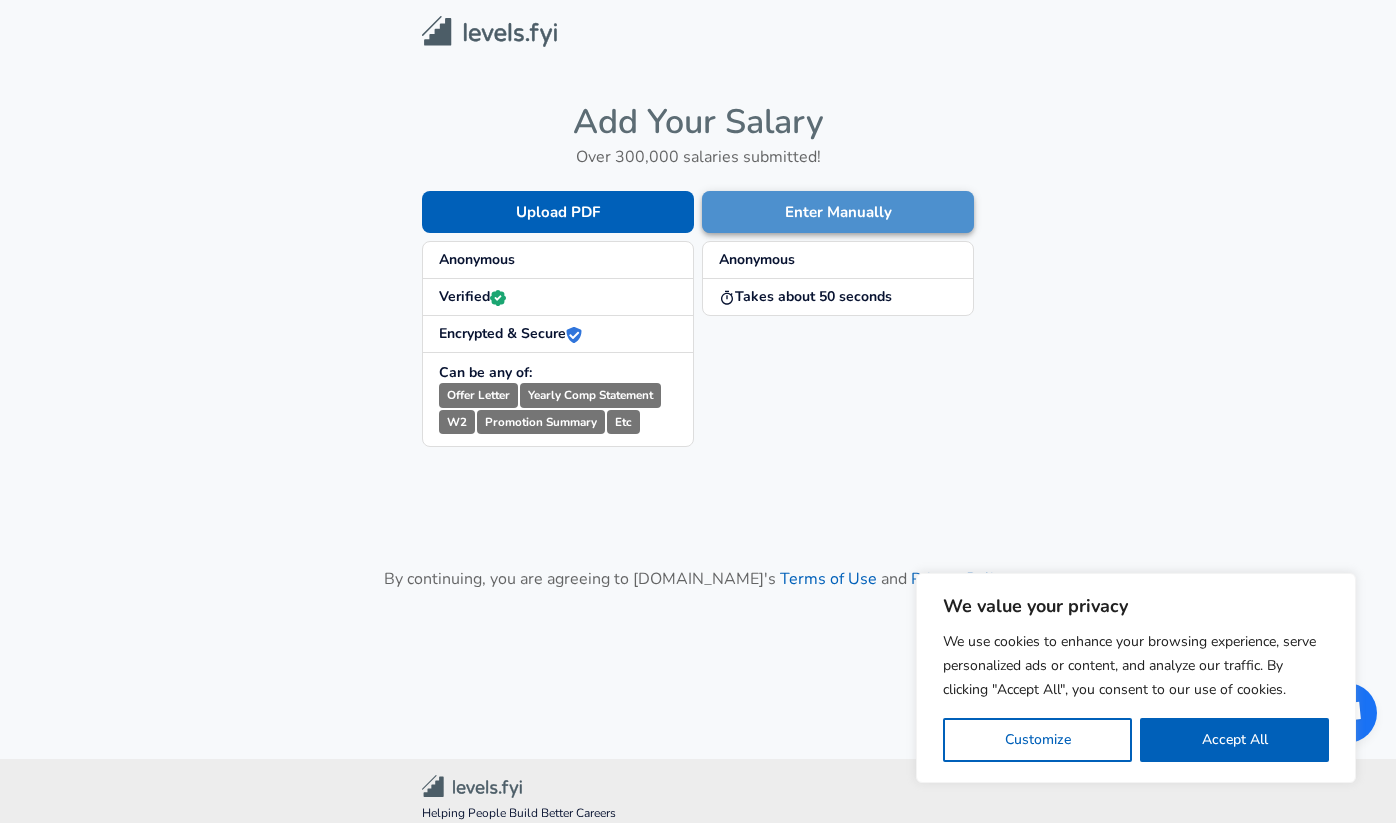 click on "Enter Manually" at bounding box center [838, 212] 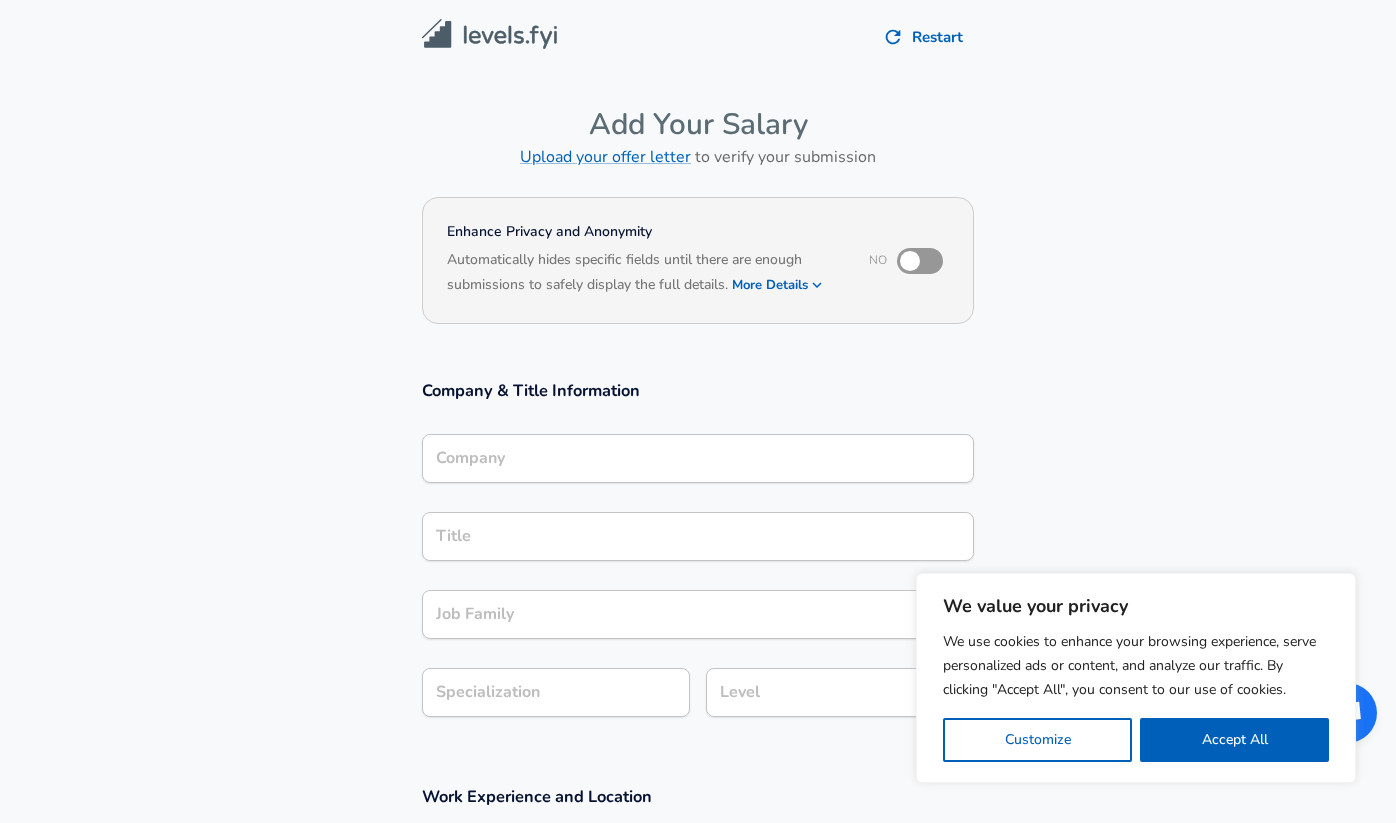 click on "Company" at bounding box center (698, 458) 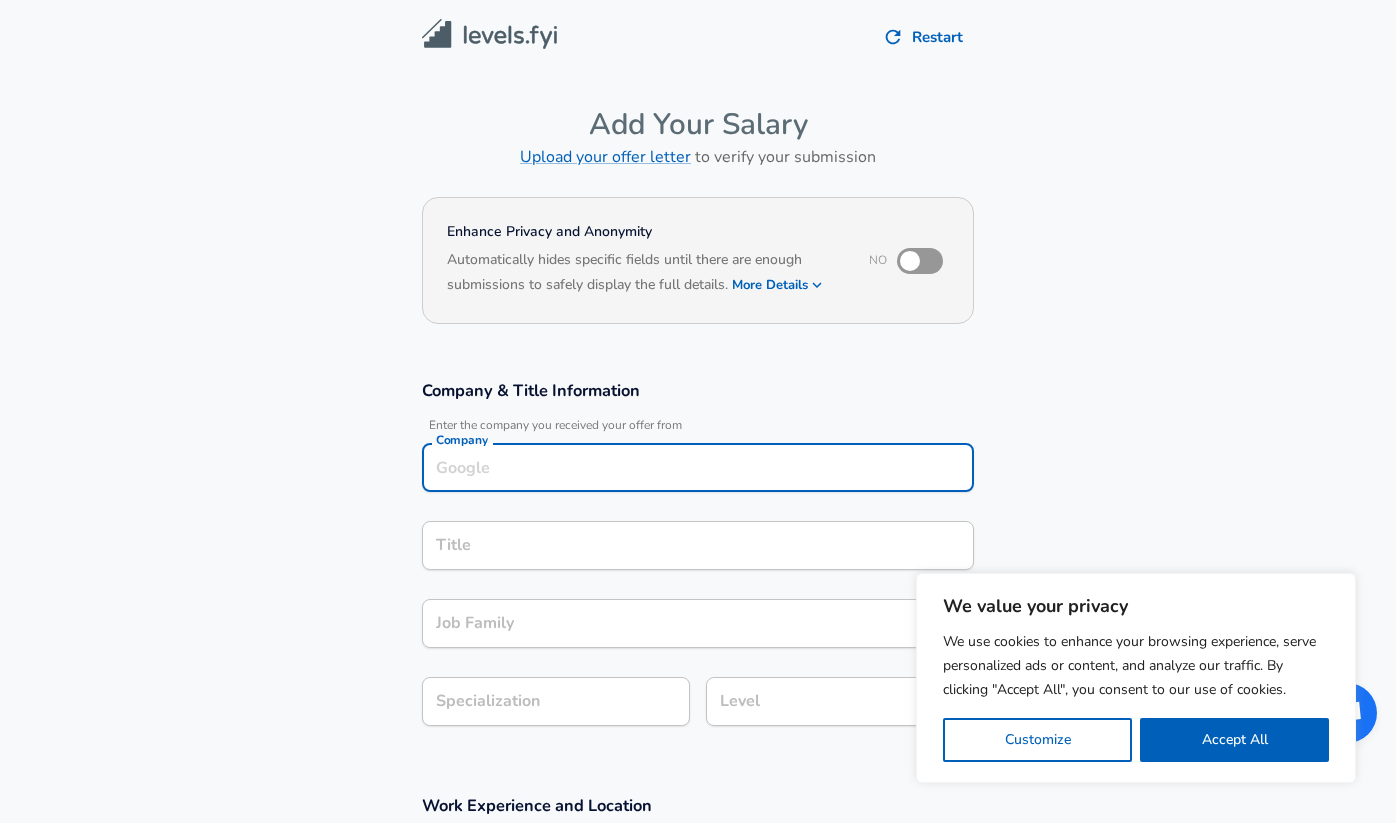 scroll, scrollTop: 20, scrollLeft: 0, axis: vertical 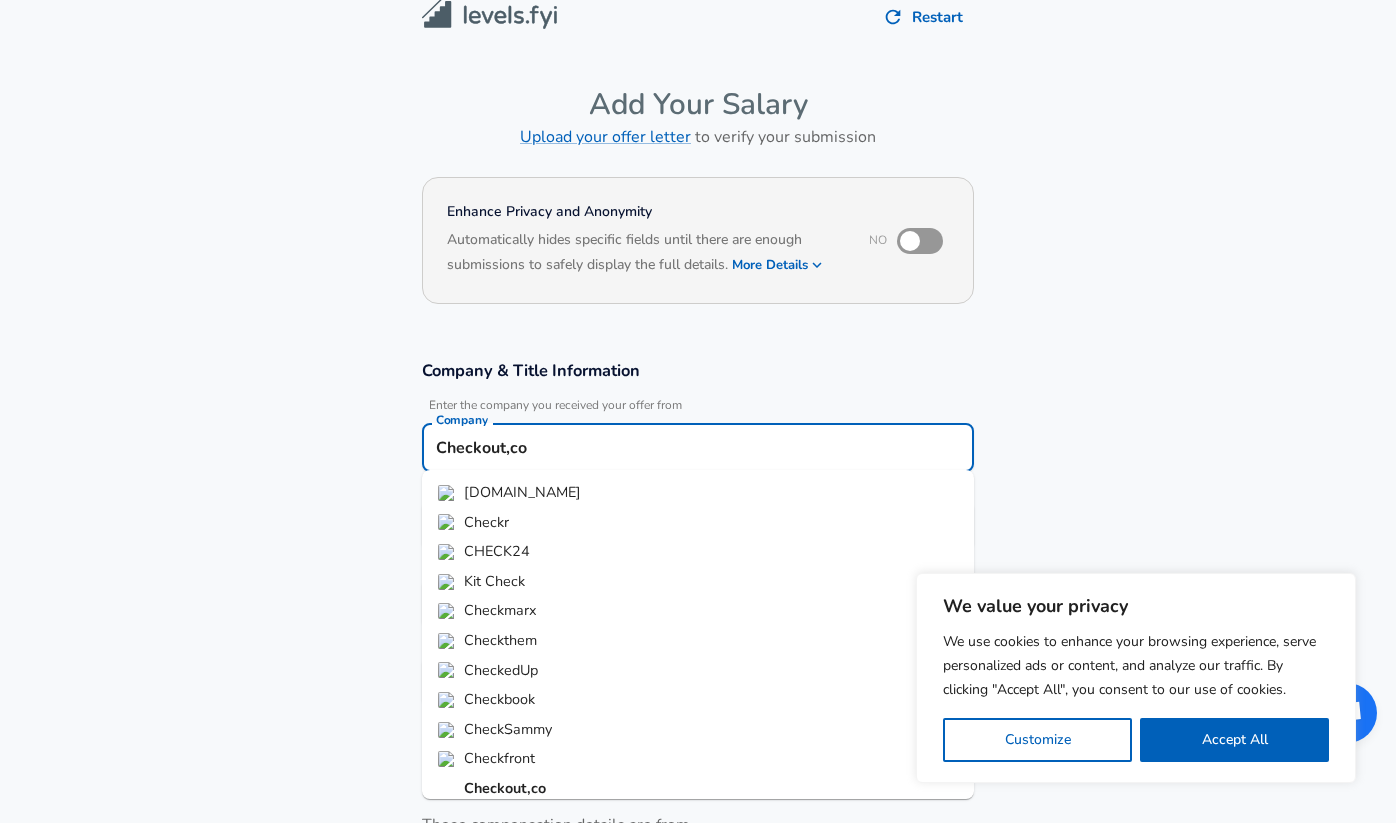 click on "[DOMAIN_NAME]" at bounding box center (522, 492) 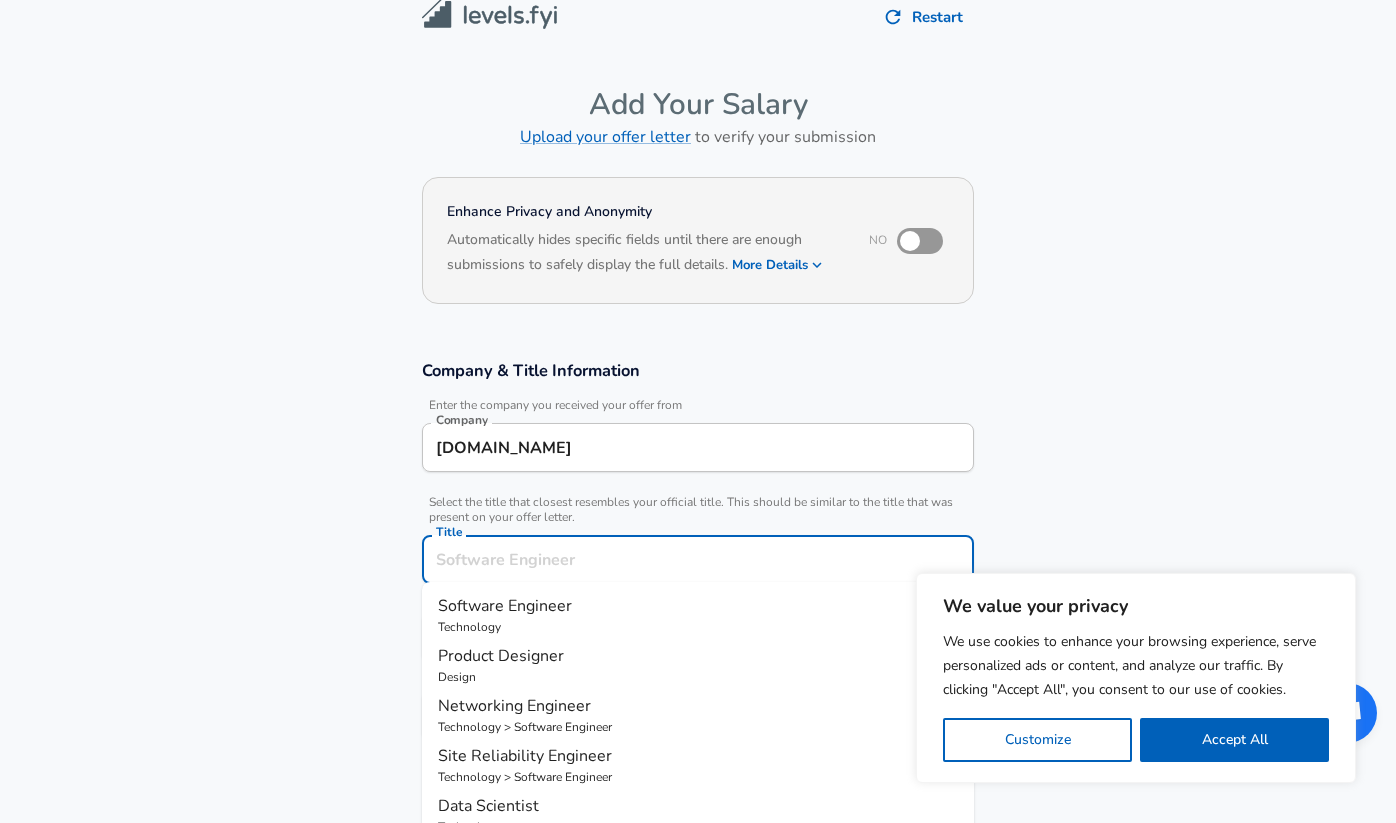 scroll, scrollTop: 60, scrollLeft: 0, axis: vertical 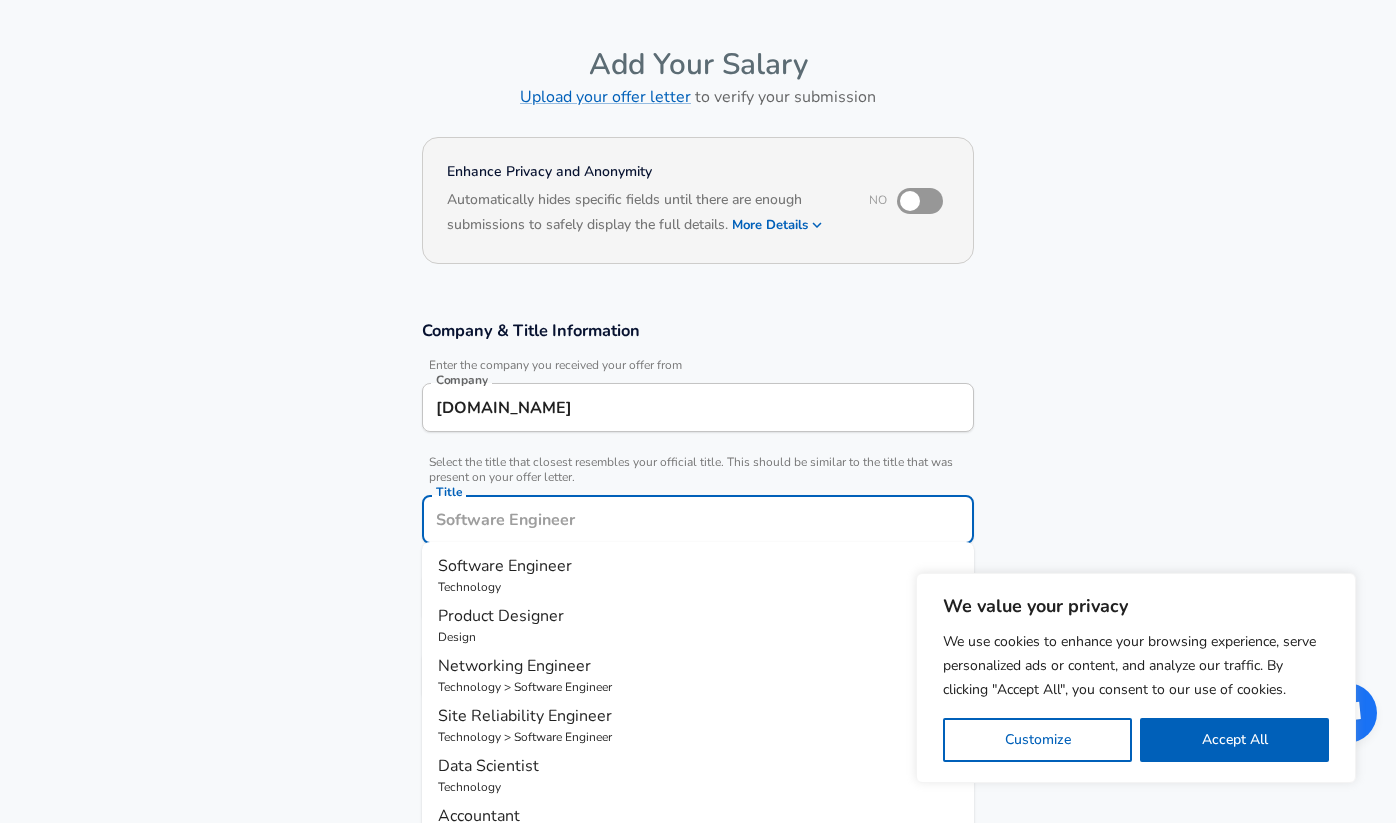 click on "Title" at bounding box center [698, 519] 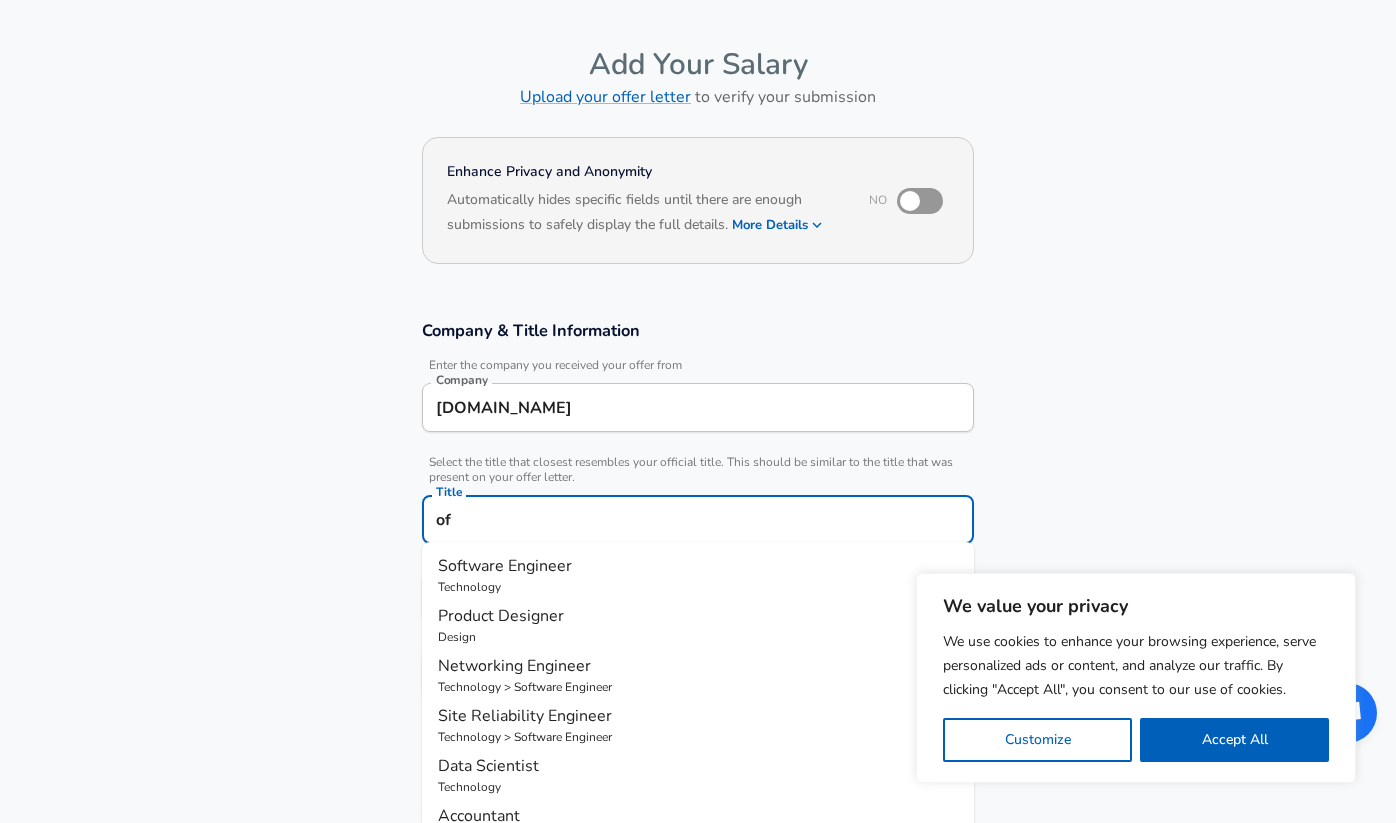type on "o" 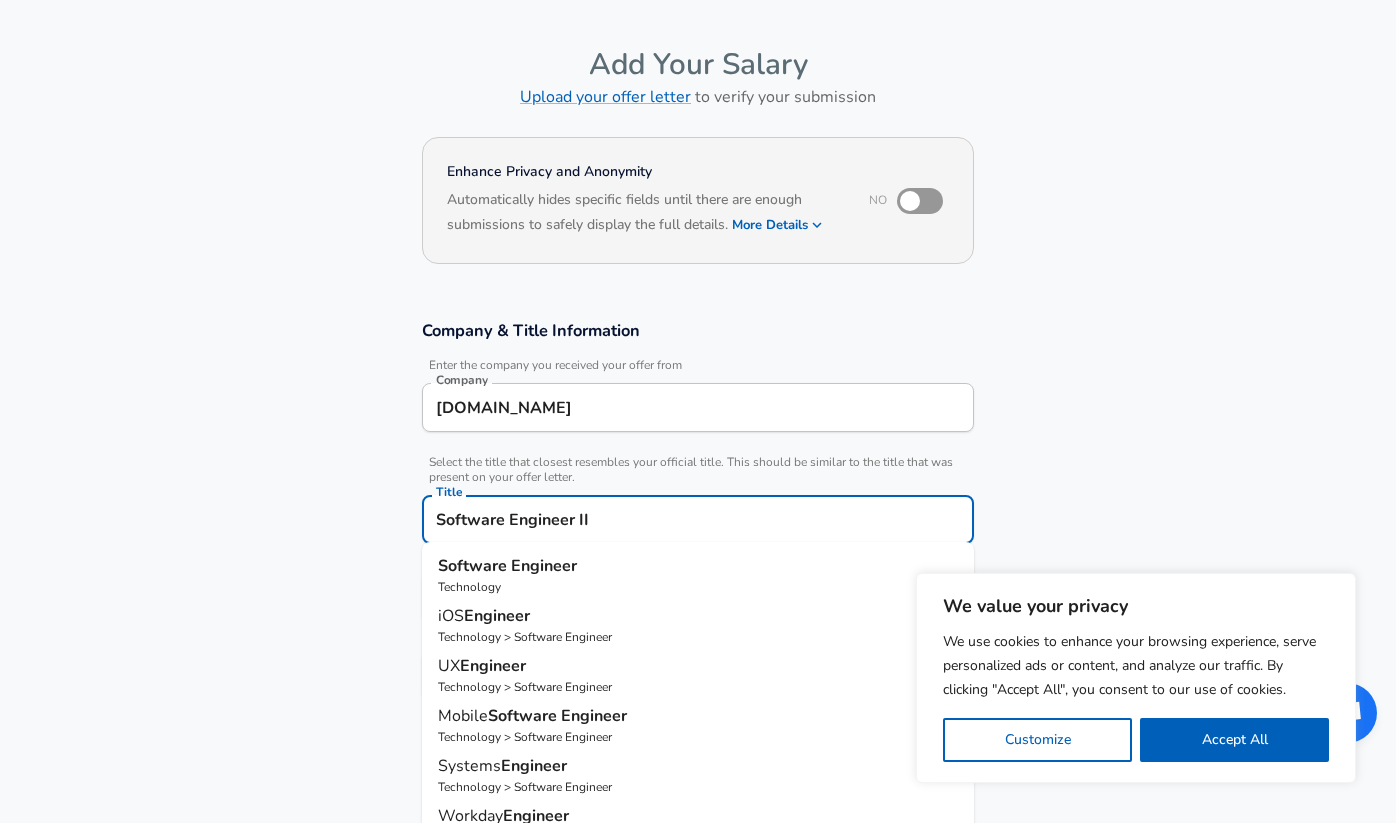 click on "Technology" at bounding box center (698, 587) 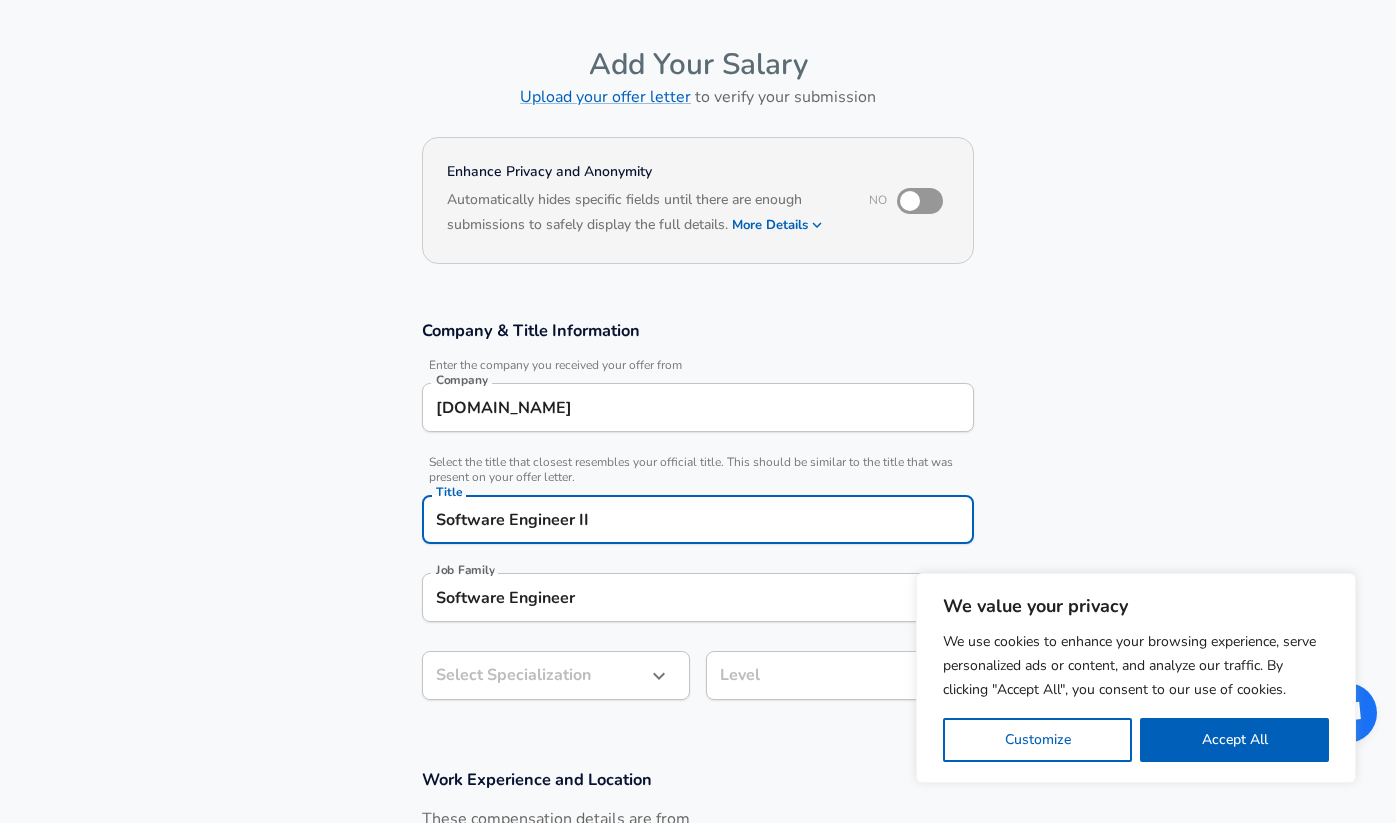 type on "Software Engineer" 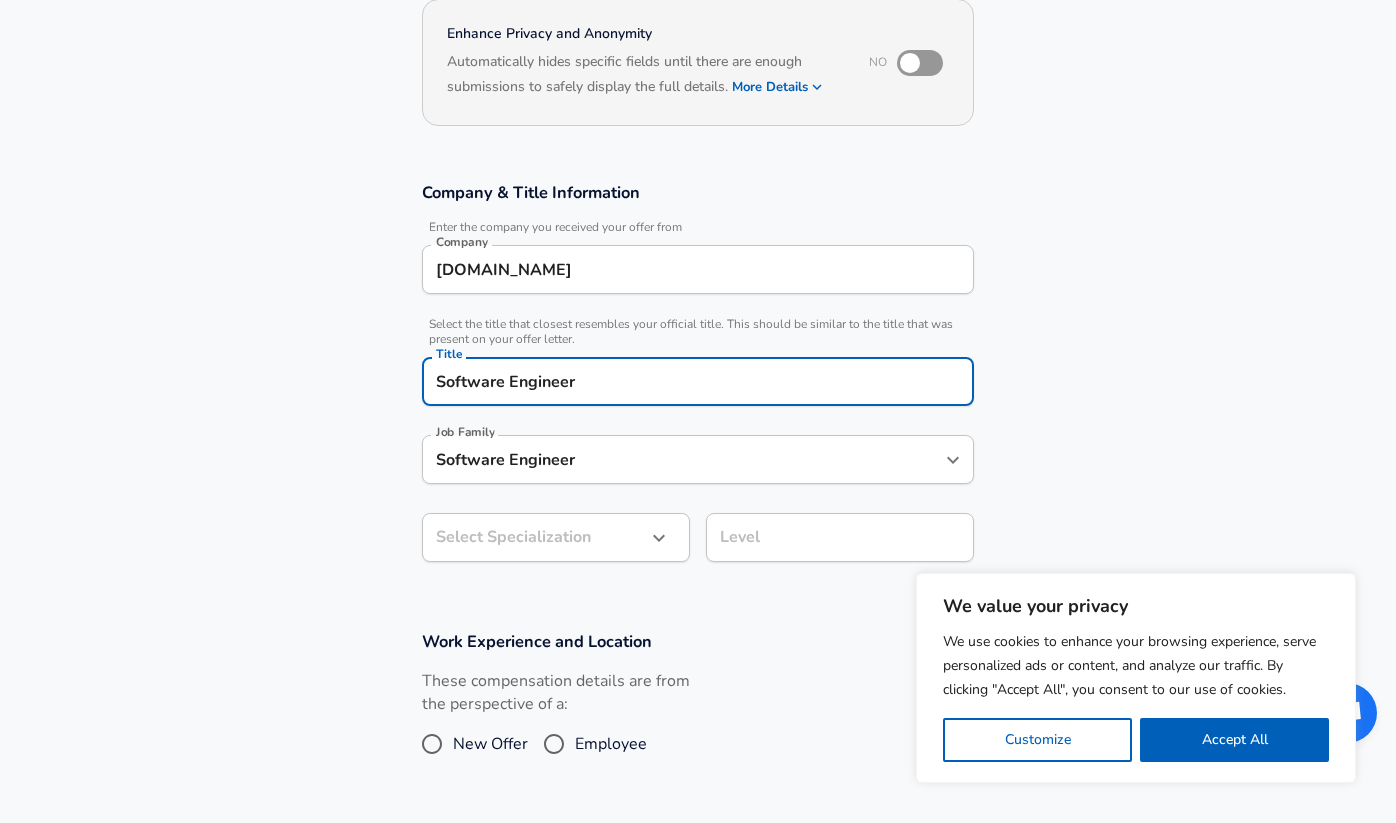 scroll, scrollTop: 258, scrollLeft: 0, axis: vertical 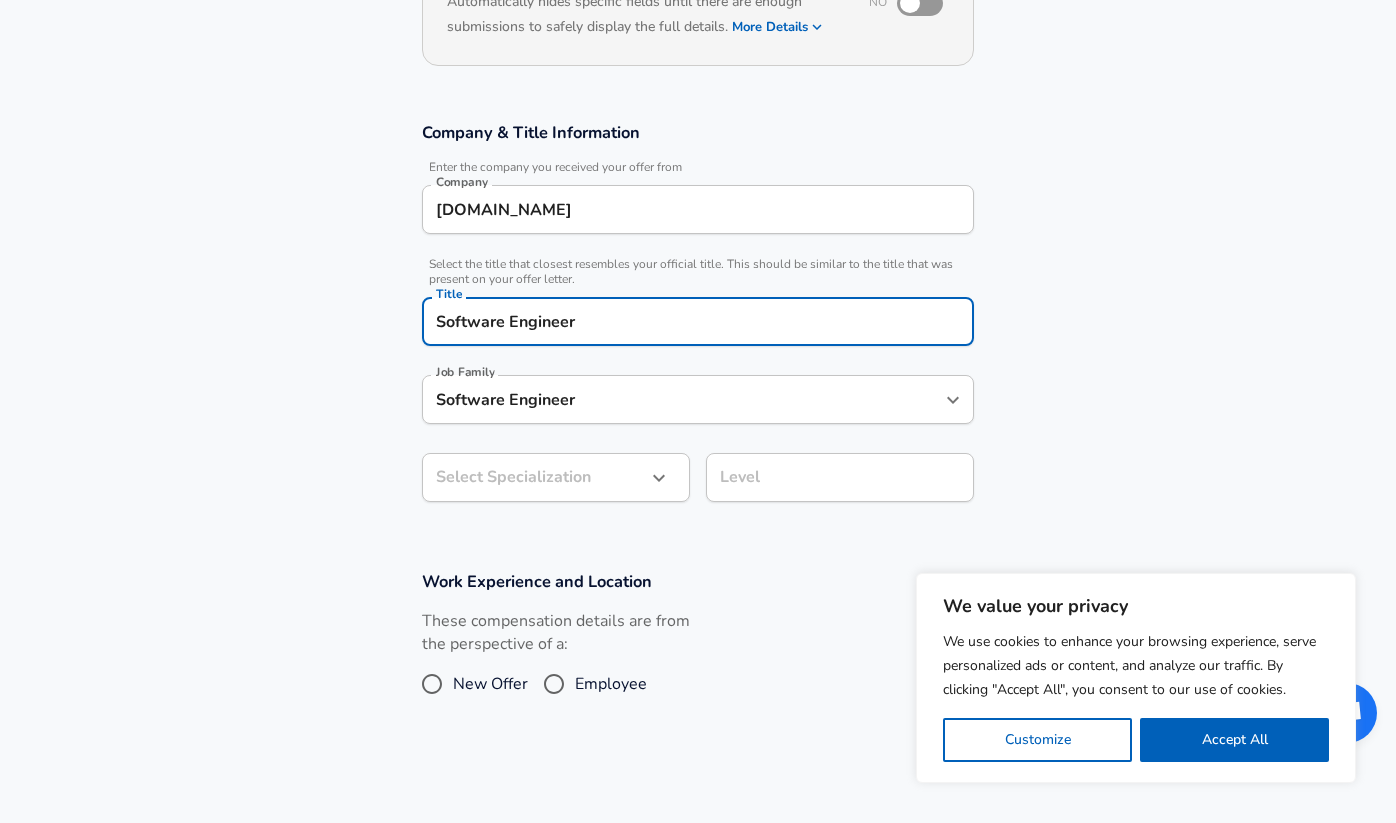click on "We value your privacy We use cookies to enhance your browsing experience, serve personalized ads or content, and analyze our traffic. By clicking "Accept All", you consent to our use of cookies. Customize    Accept All   Customize Consent Preferences   We use cookies to help you navigate efficiently and perform certain functions. You will find detailed information about all cookies under each consent category below. The cookies that are categorized as "Necessary" are stored on your browser as they are essential for enabling the basic functionalities of the site. ...  Show more Necessary Always Active Necessary cookies are required to enable the basic features of this site, such as providing secure log-in or adjusting your consent preferences. These cookies do not store any personally identifiable data. Cookie _GRECAPTCHA Duration 5 months 27 days Description Google Recaptcha service sets this cookie to identify bots to protect the website against malicious spam attacks. Cookie __stripe_mid Duration 1 year MR" at bounding box center [698, 153] 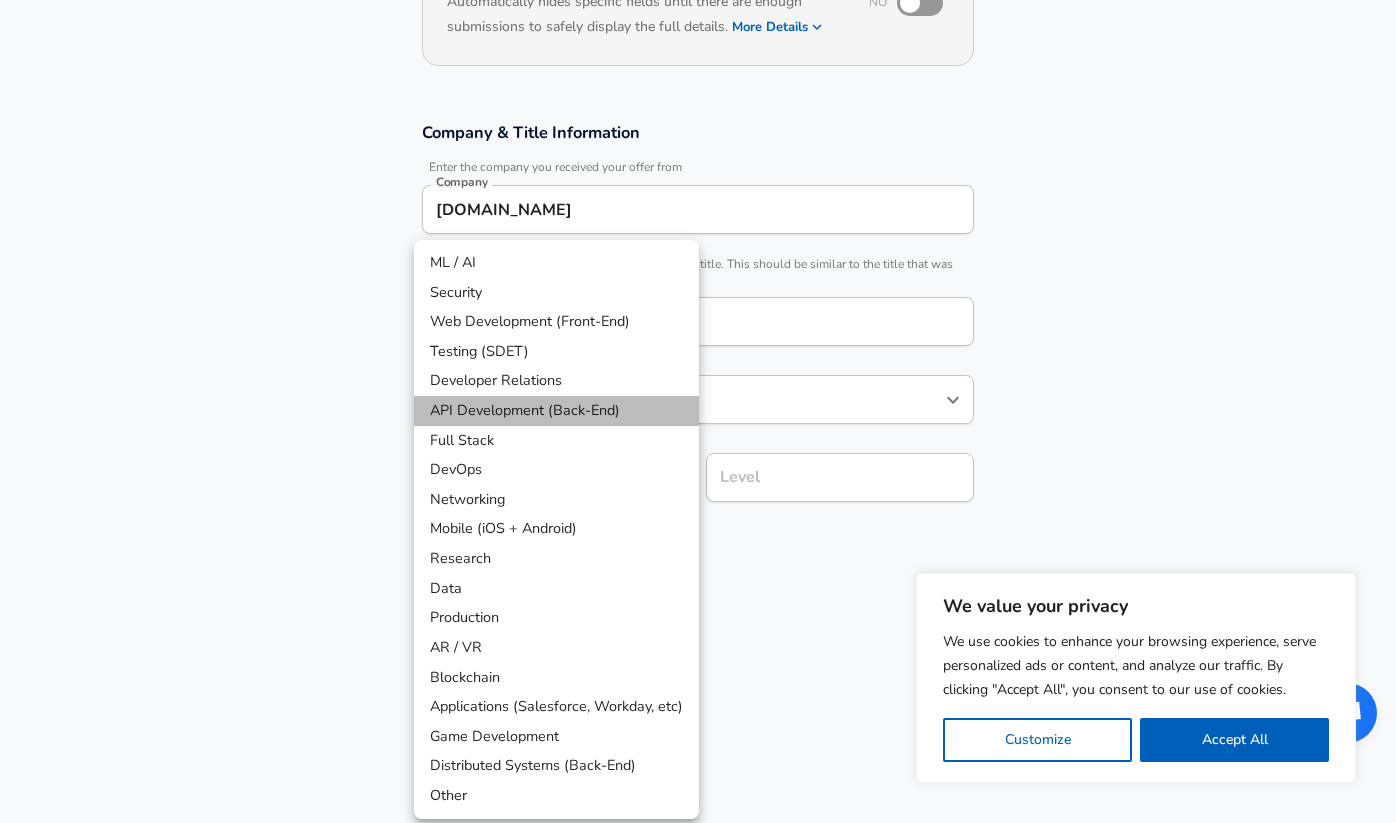 click on "API Development (Back-End)" at bounding box center [556, 411] 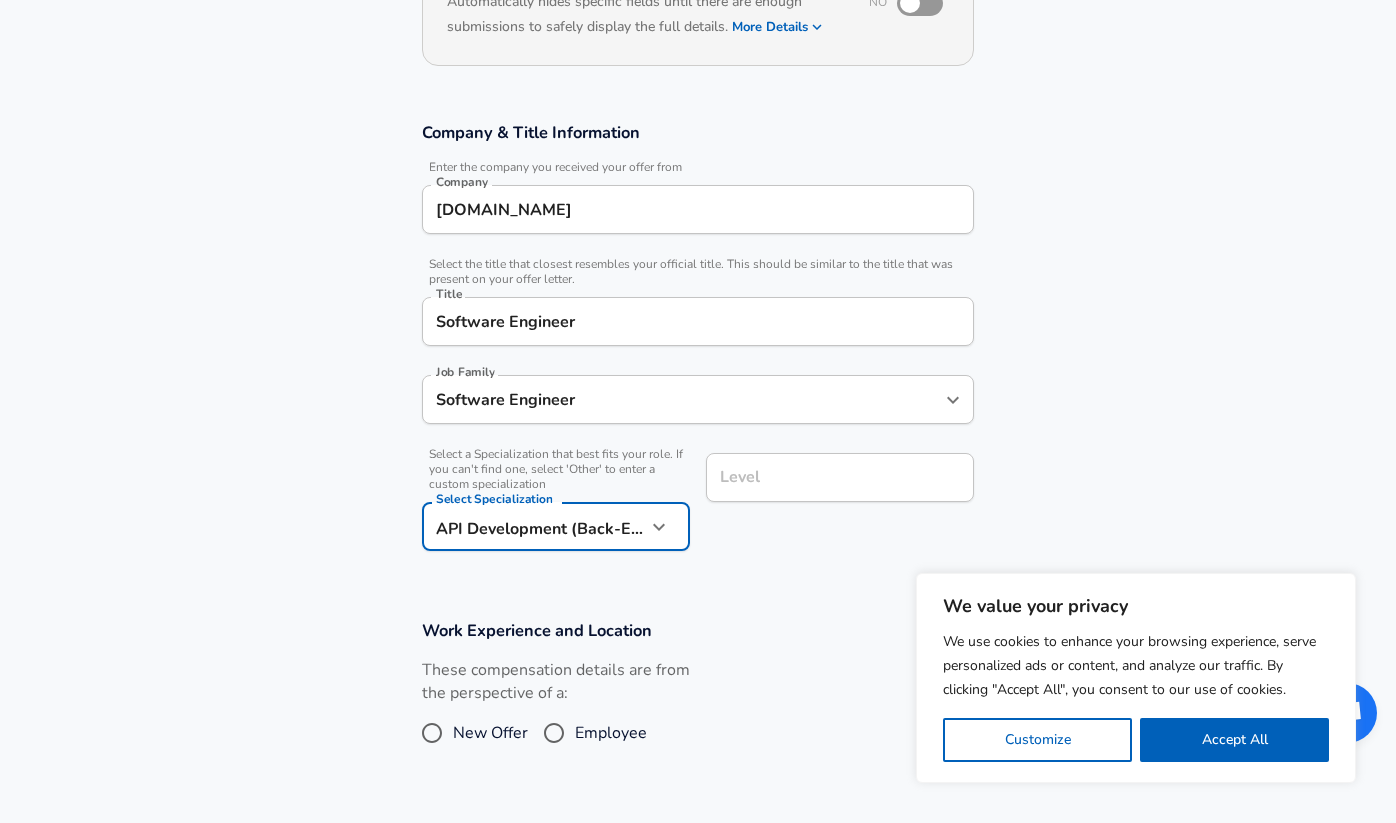 click on "Level Level" at bounding box center (832, 500) 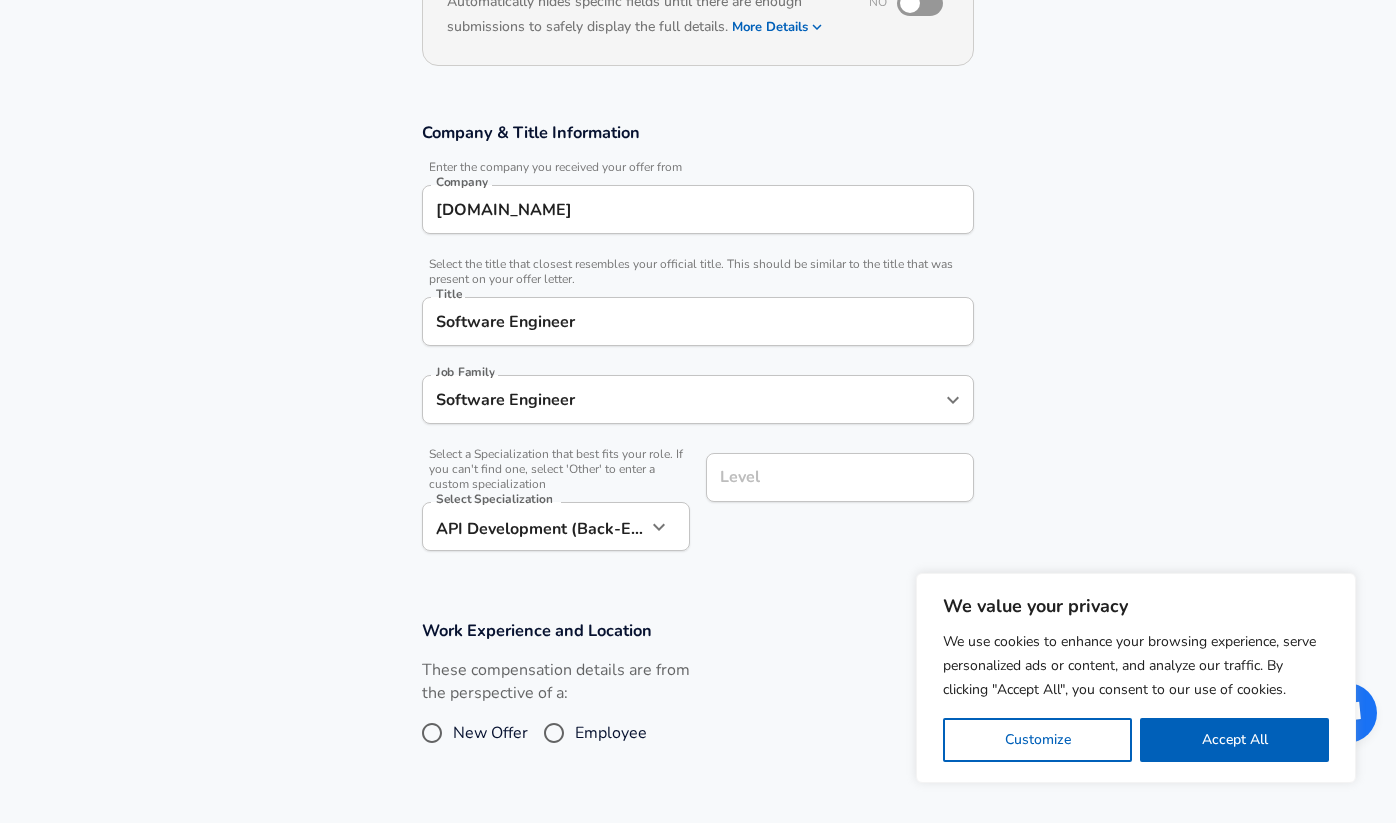 click on "Level Level" at bounding box center (840, 480) 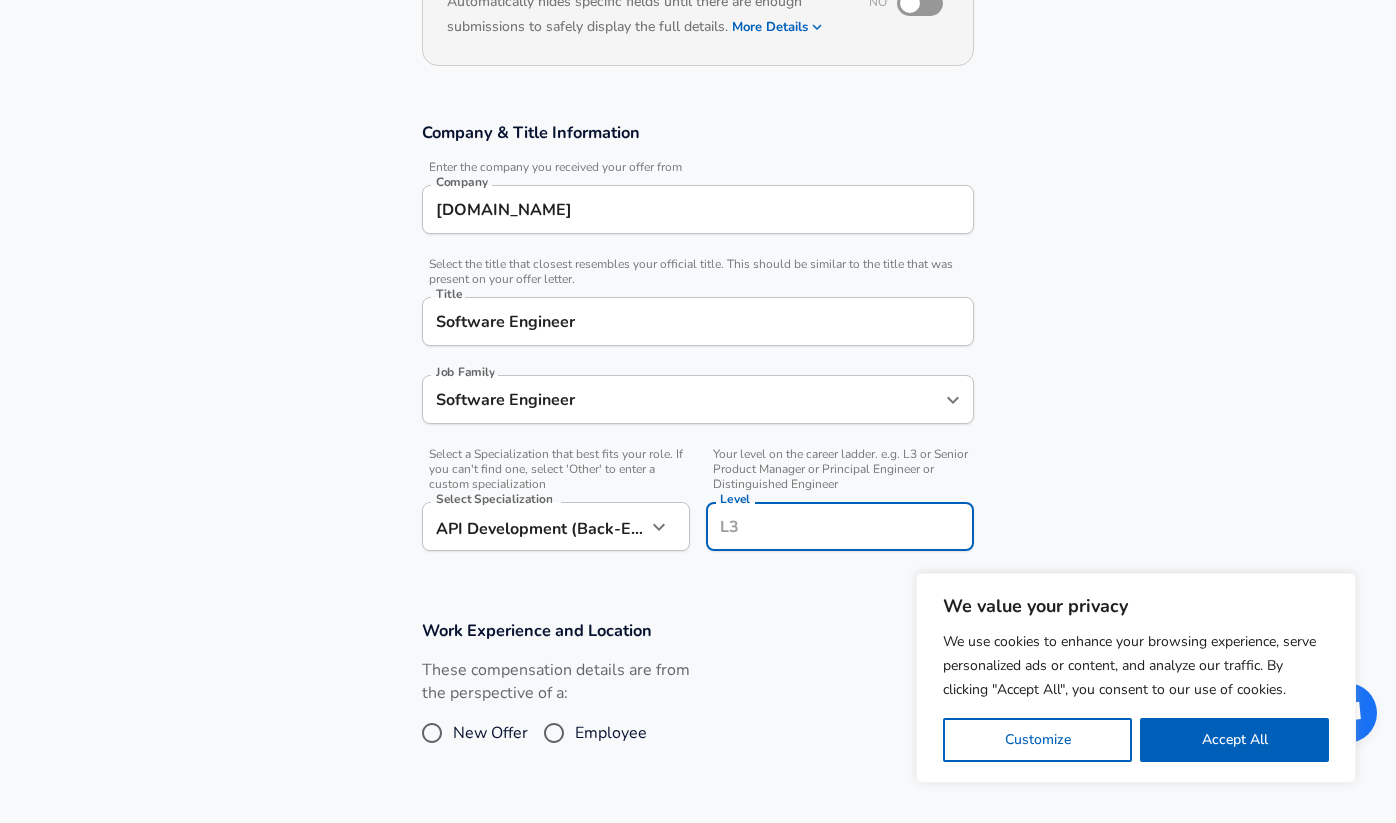 scroll, scrollTop: 298, scrollLeft: 0, axis: vertical 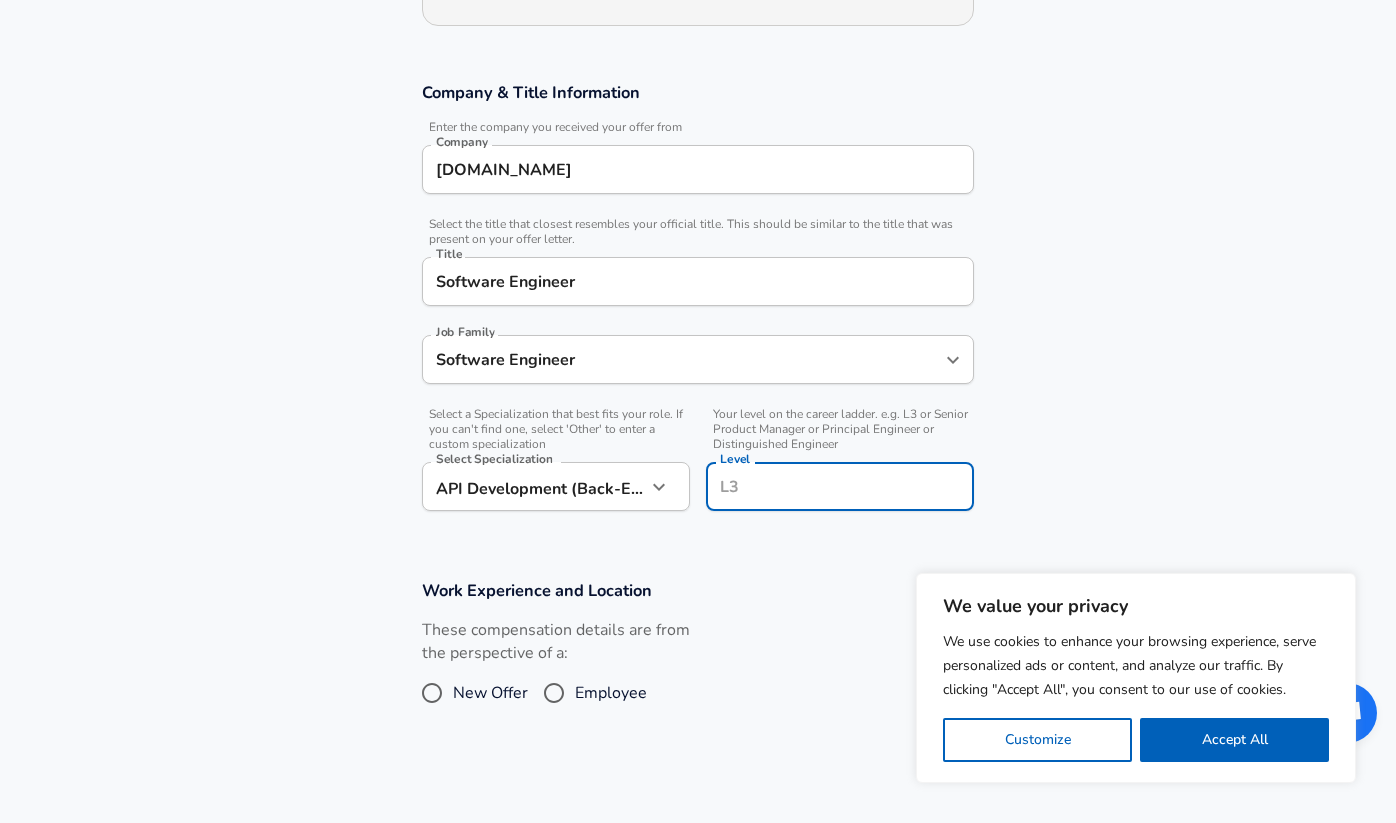 click on "Level" at bounding box center (840, 486) 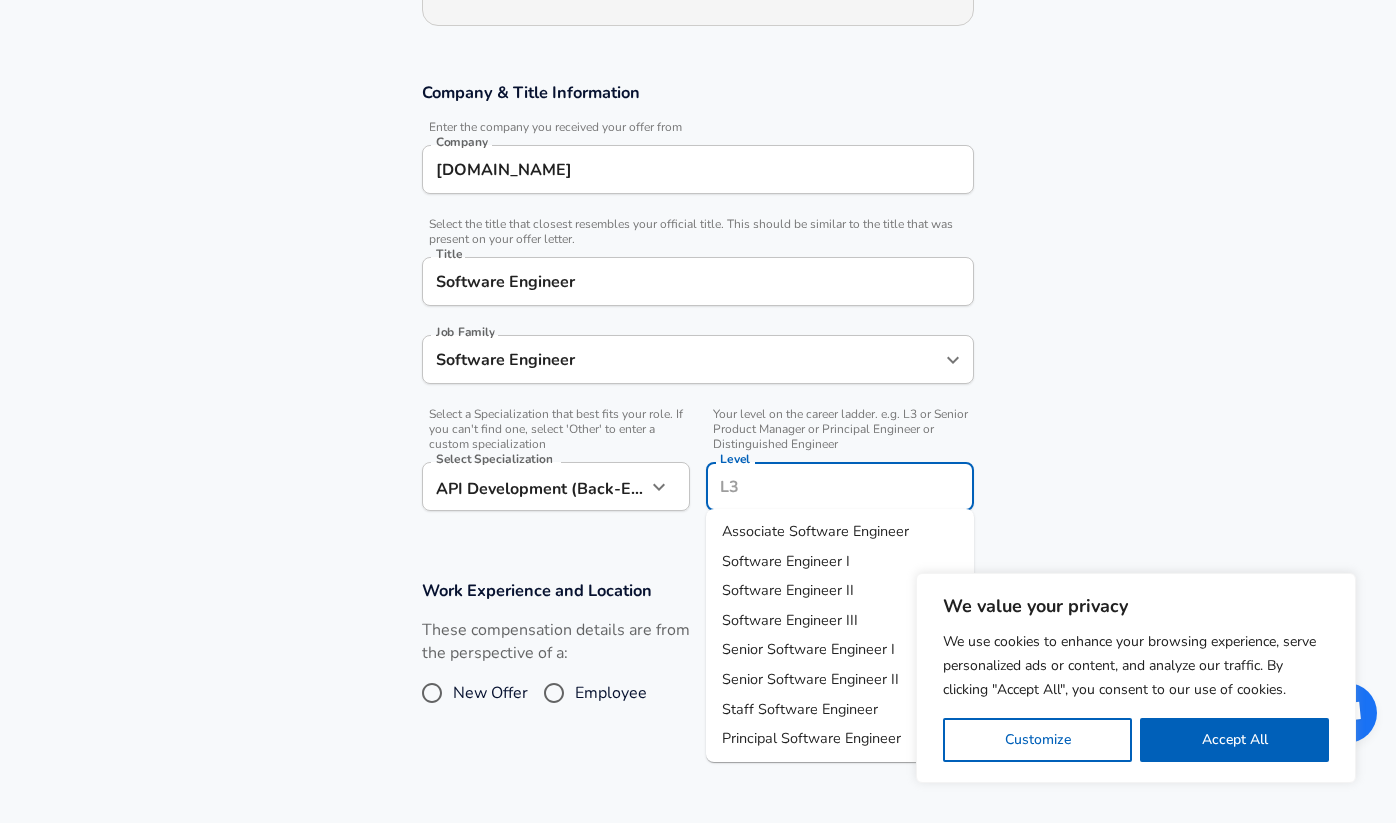 click on "Software Engineer II" at bounding box center [788, 590] 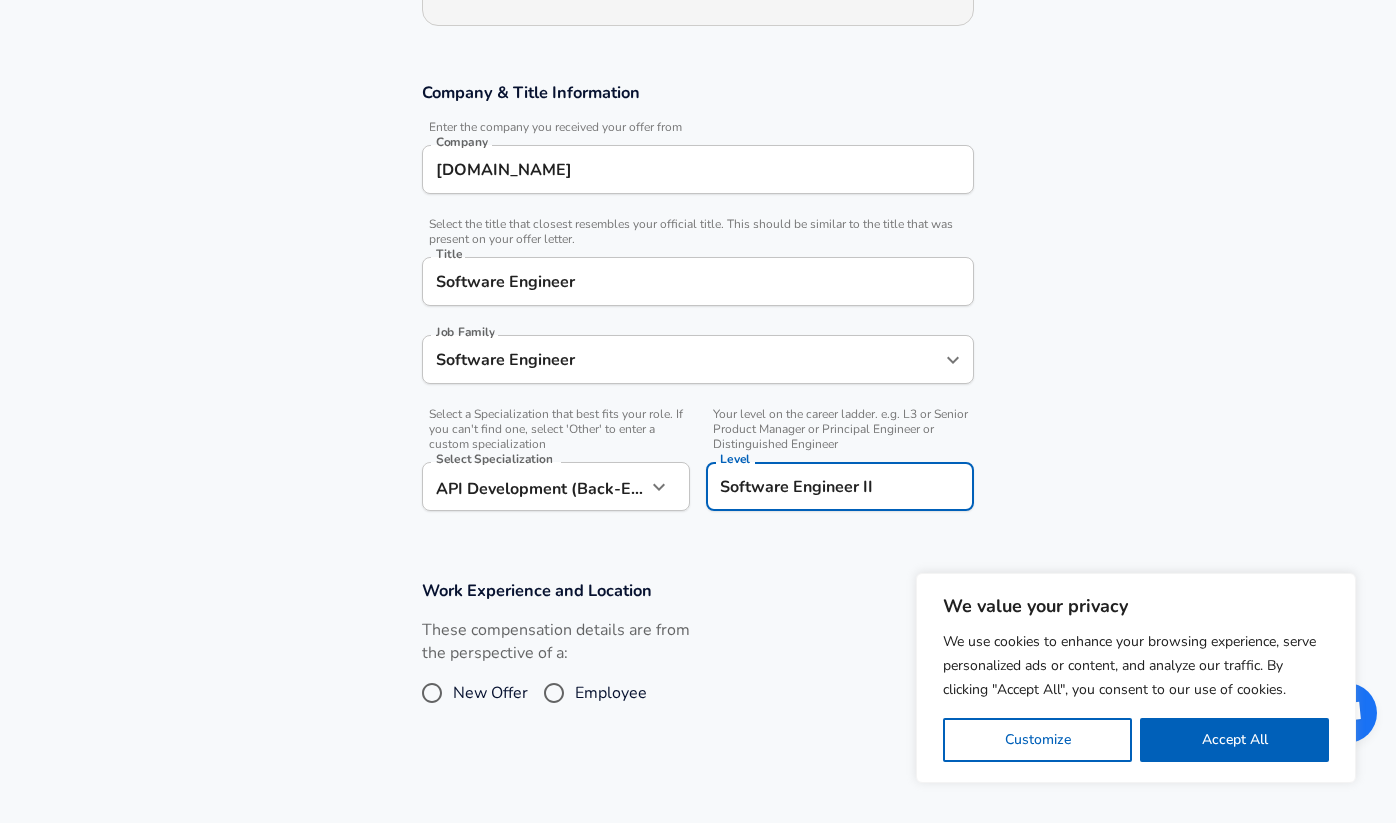 scroll, scrollTop: 381, scrollLeft: 0, axis: vertical 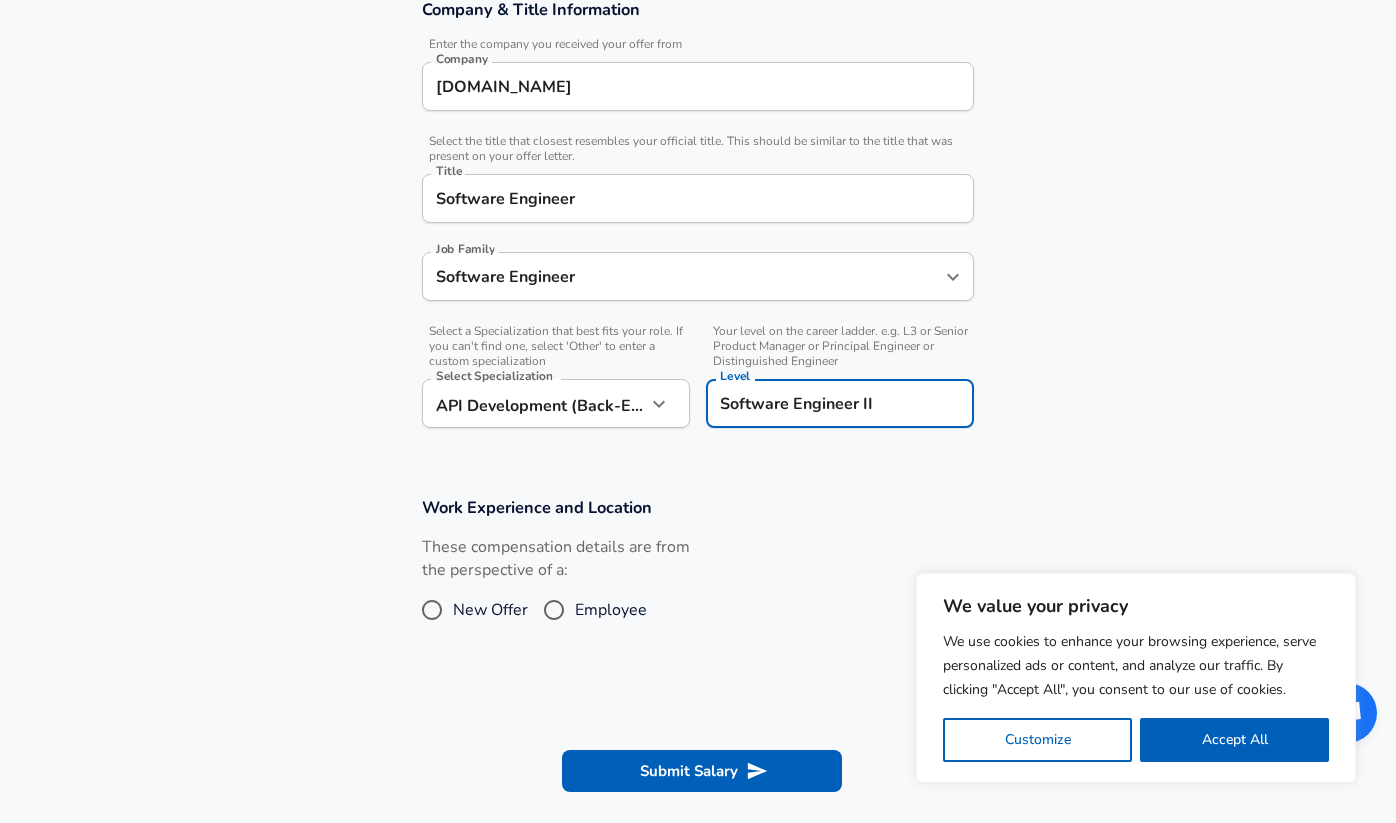 click on "Employee" at bounding box center [554, 610] 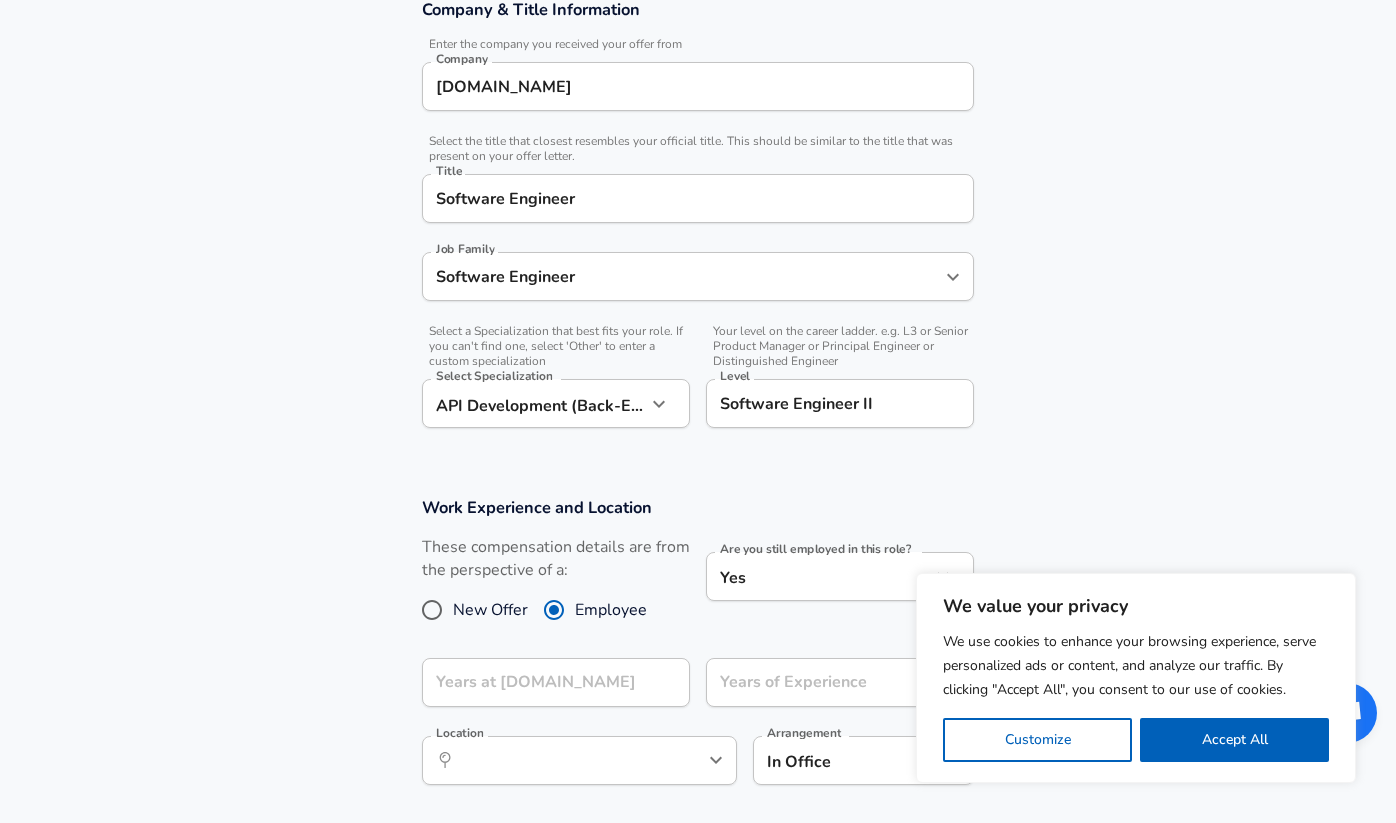 scroll, scrollTop: 462, scrollLeft: 0, axis: vertical 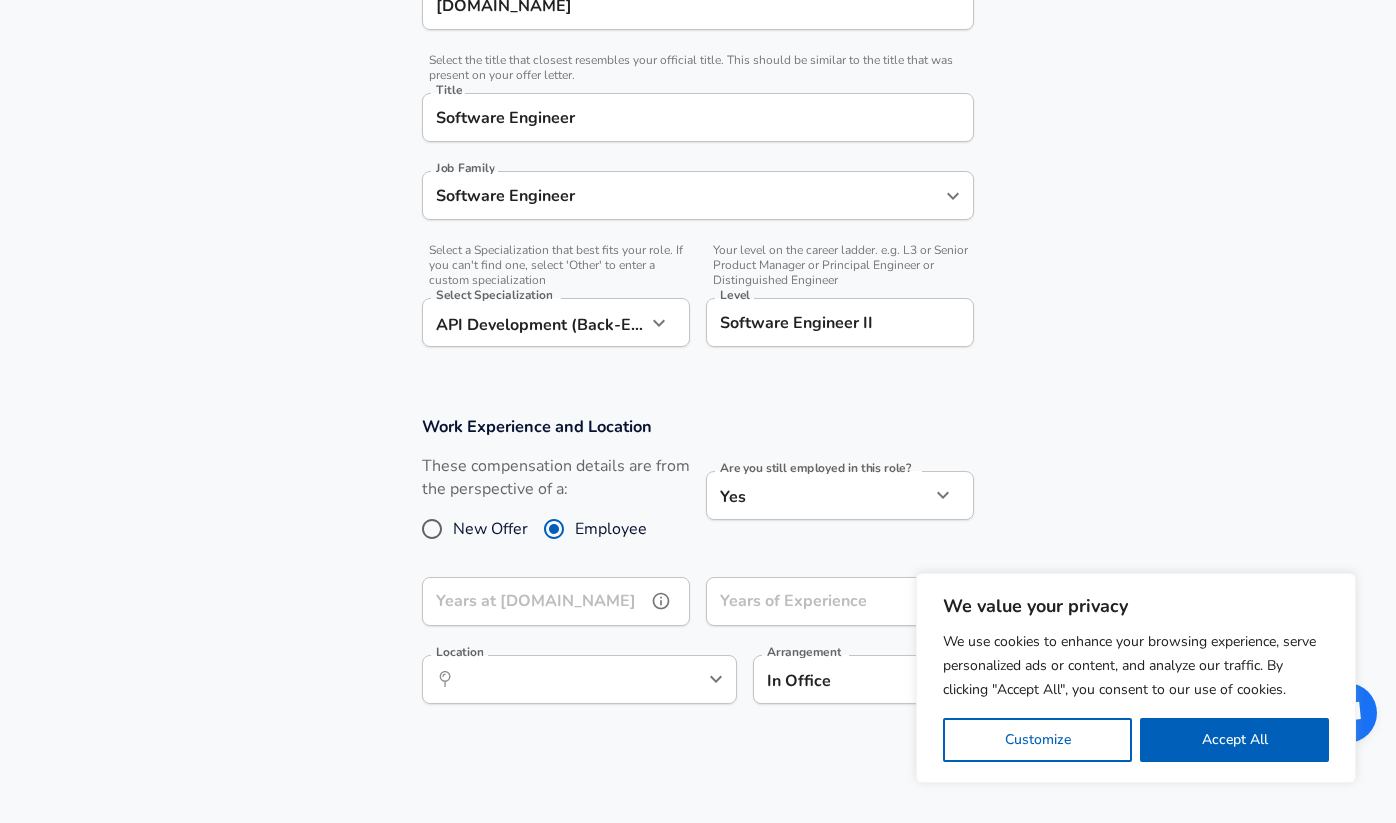 click on "Years at [DOMAIN_NAME]" at bounding box center [534, 601] 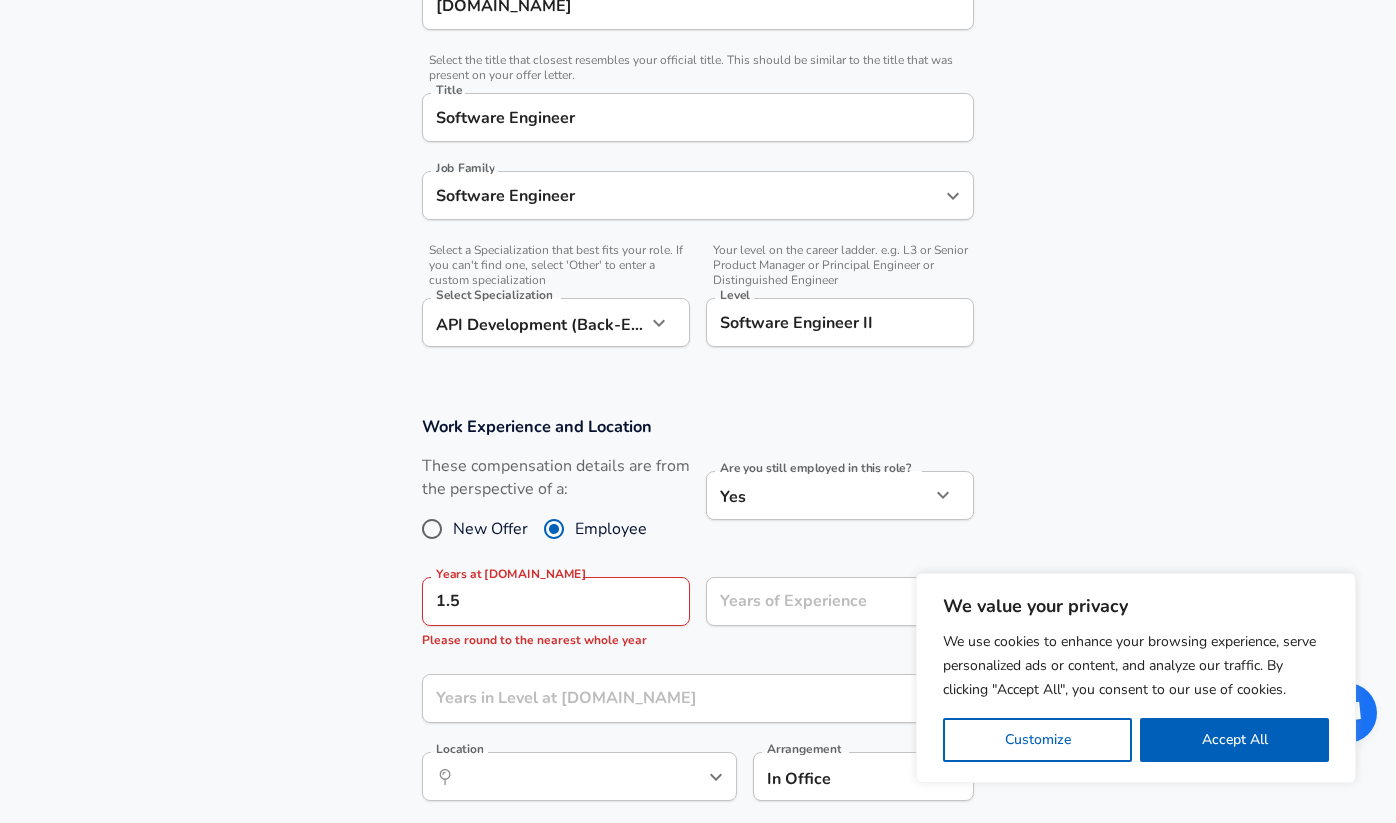 click on "These compensation details are from the perspective of a: New Offer Employee" at bounding box center [548, 508] 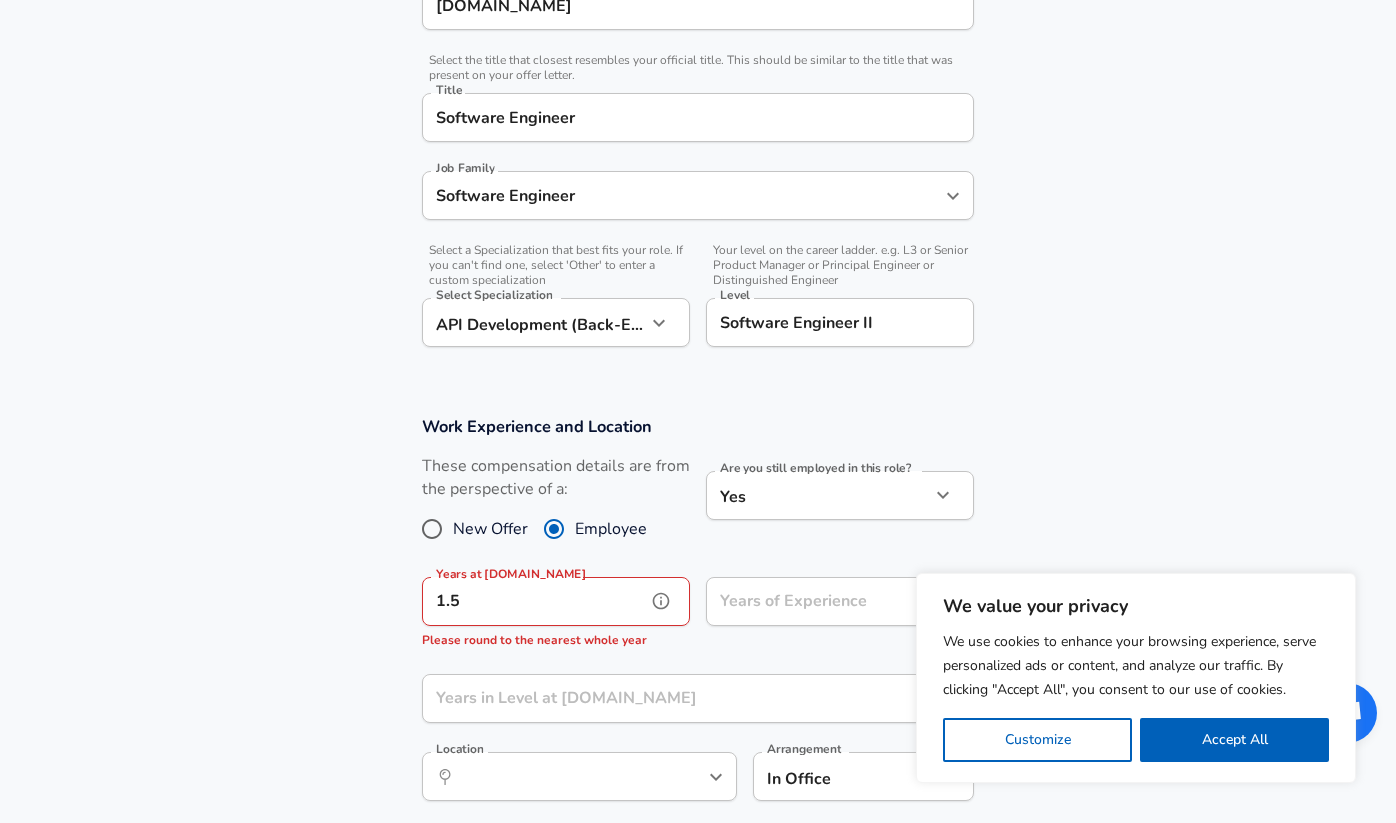 click on "1.5" at bounding box center [534, 601] 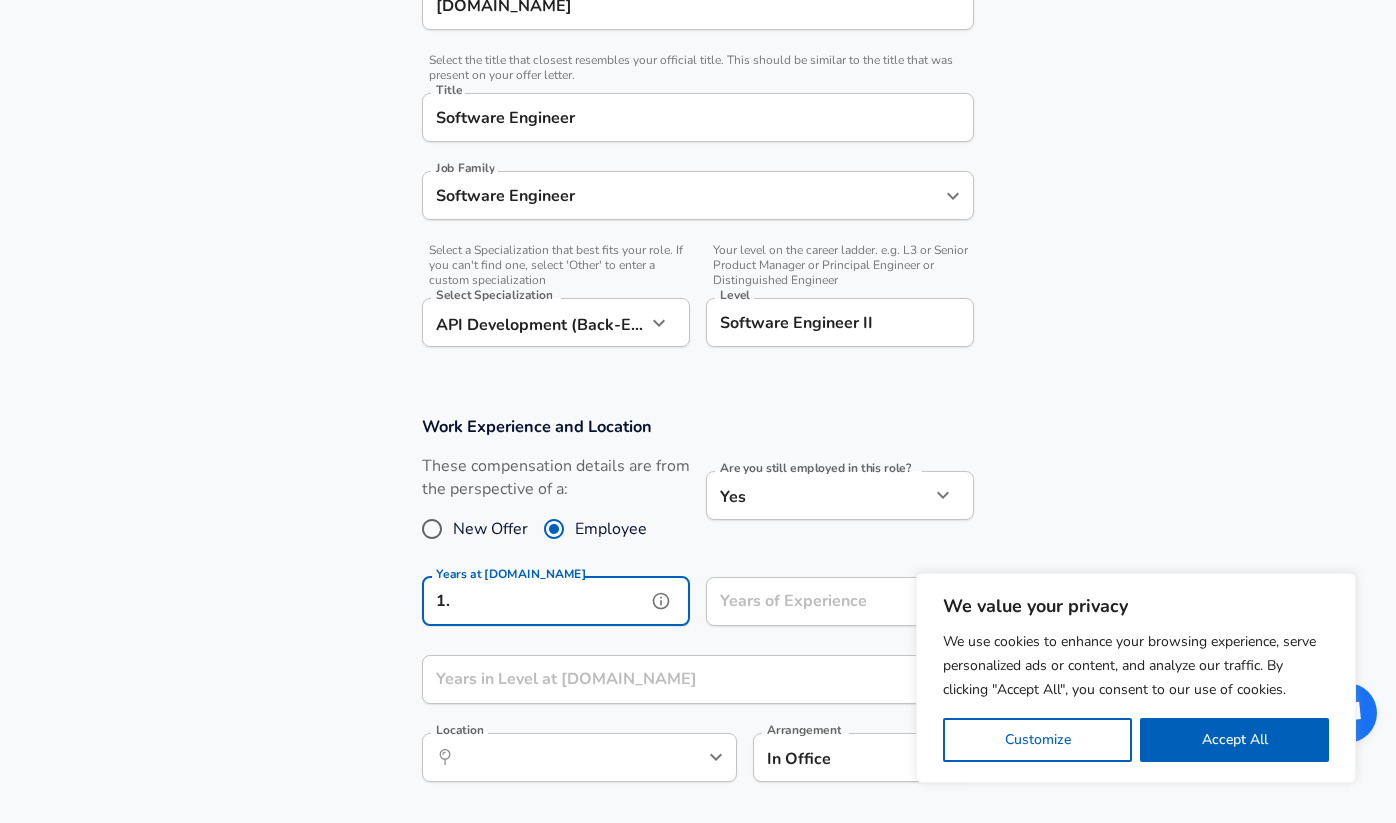 type on "1" 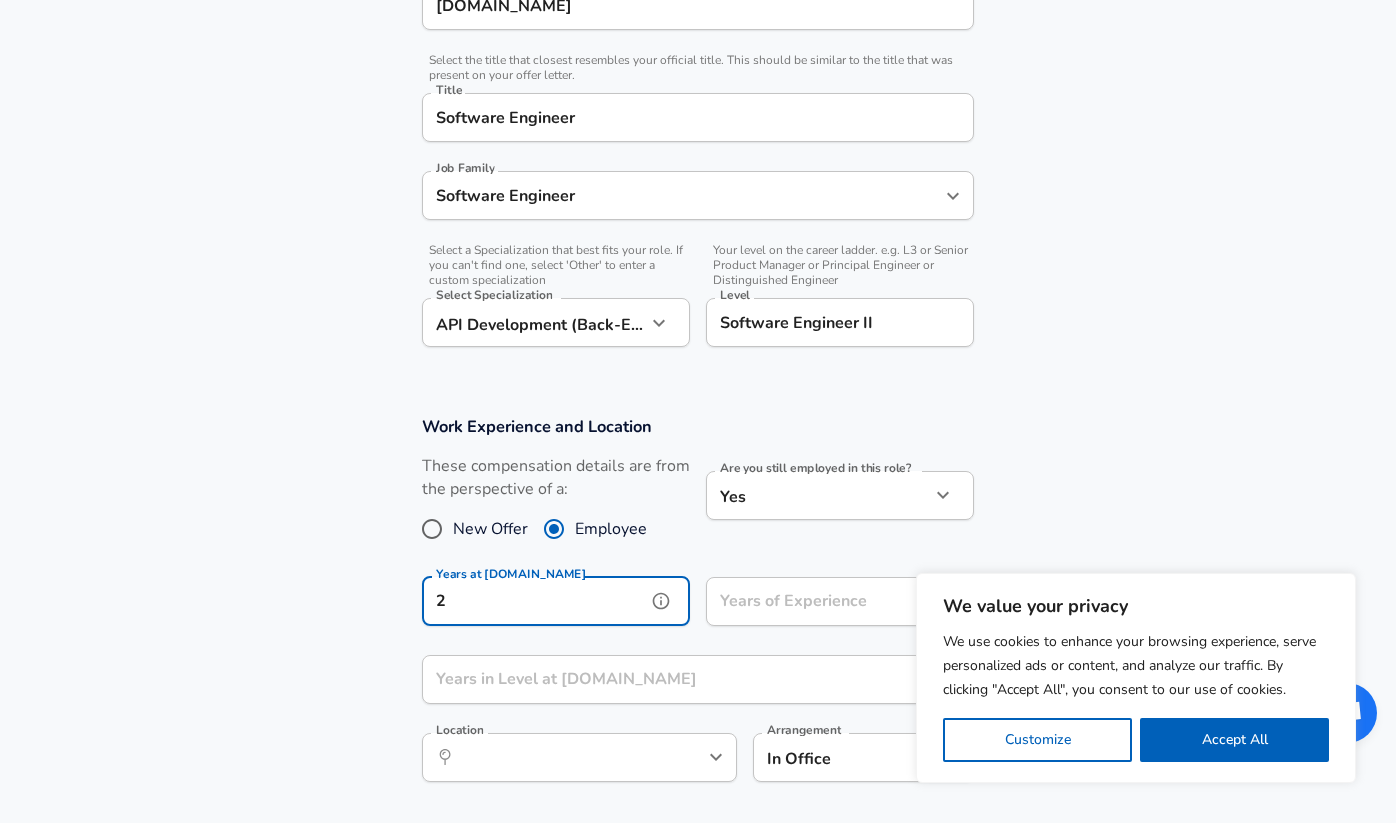 type on "2" 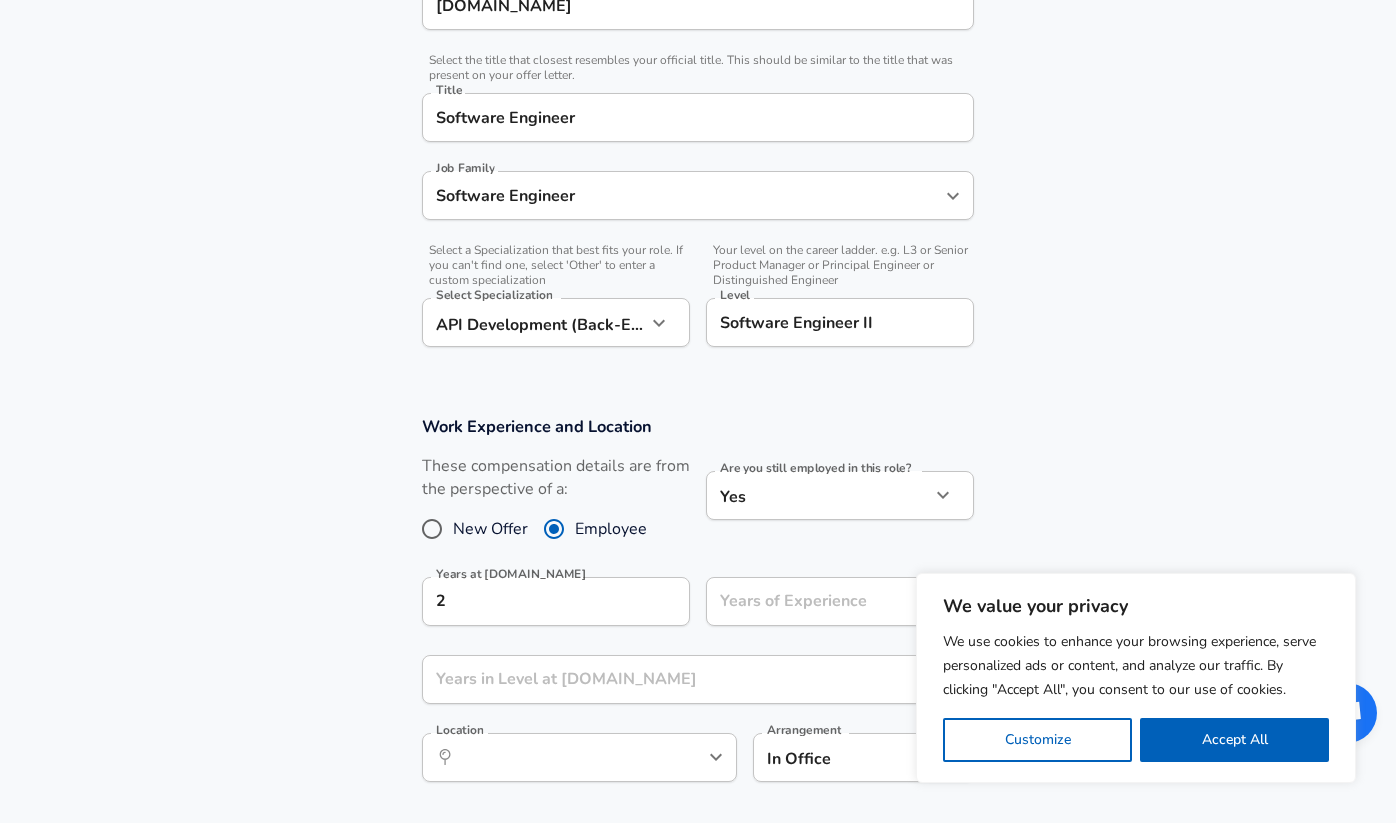 click on "Years of Experience" at bounding box center (818, 601) 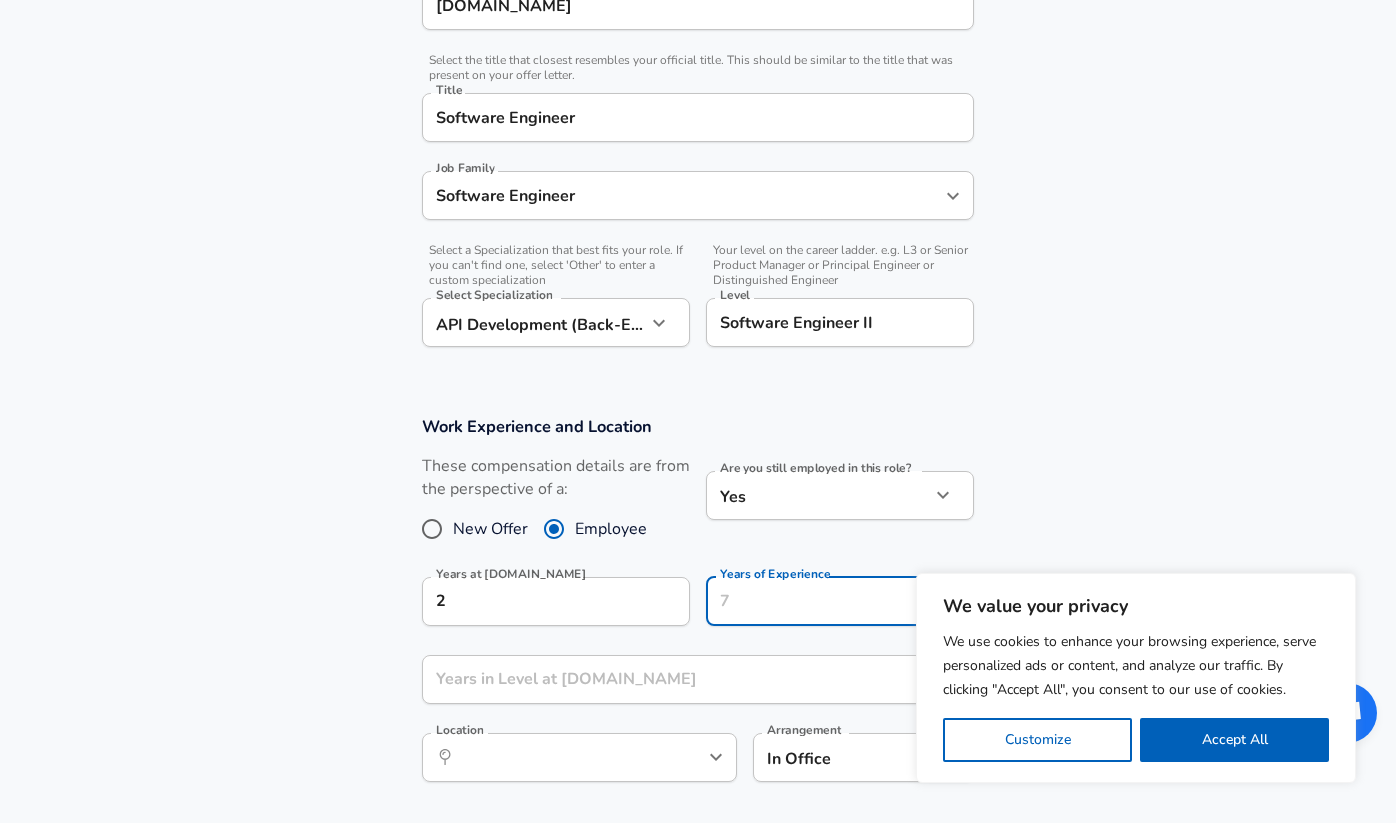 click on "Work Experience and Location These compensation details are from the perspective of a: New Offer Employee Are you still employed in this role? Yes yes Are you still employed in this role? Years at [DOMAIN_NAME] 2 Years at [DOMAIN_NAME] Years of Experience Years of Experience Years in Level at [DOMAIN_NAME] Years in Level at [DOMAIN_NAME] Location ​ Location Arrangement In Office office Arrangement" at bounding box center [698, 609] 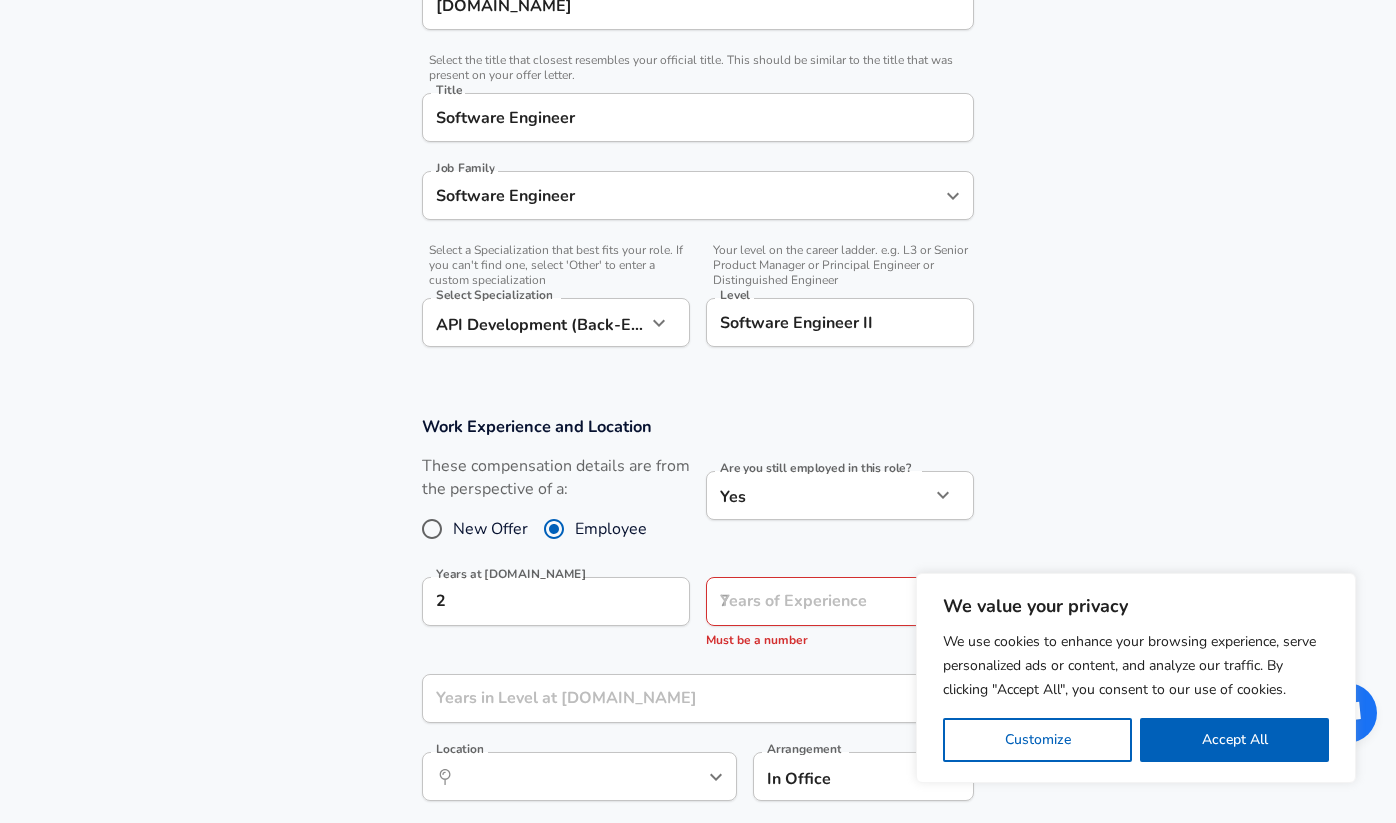 scroll, scrollTop: 468, scrollLeft: 0, axis: vertical 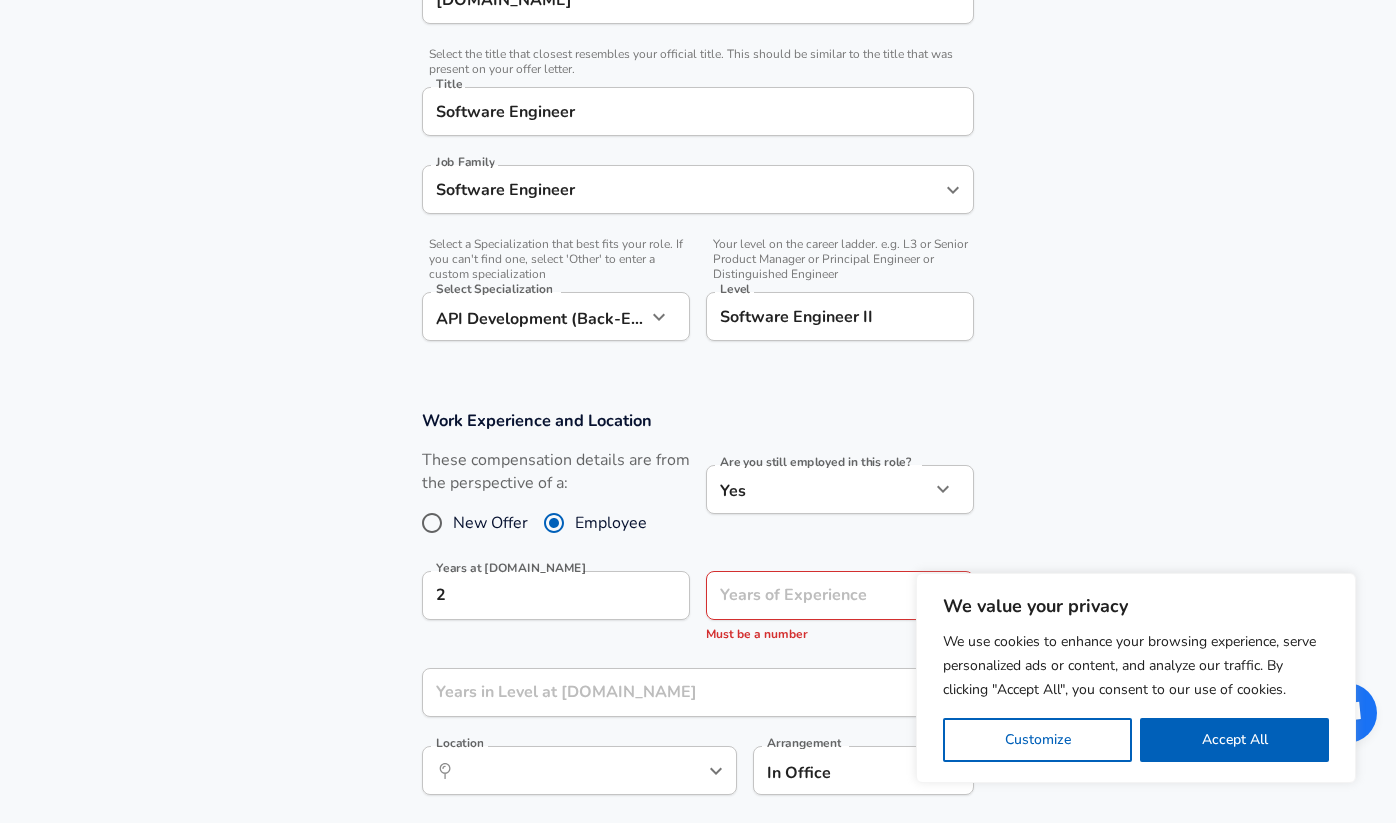 click on "Years of Experience Years of Experience Must be a number" at bounding box center [840, 608] 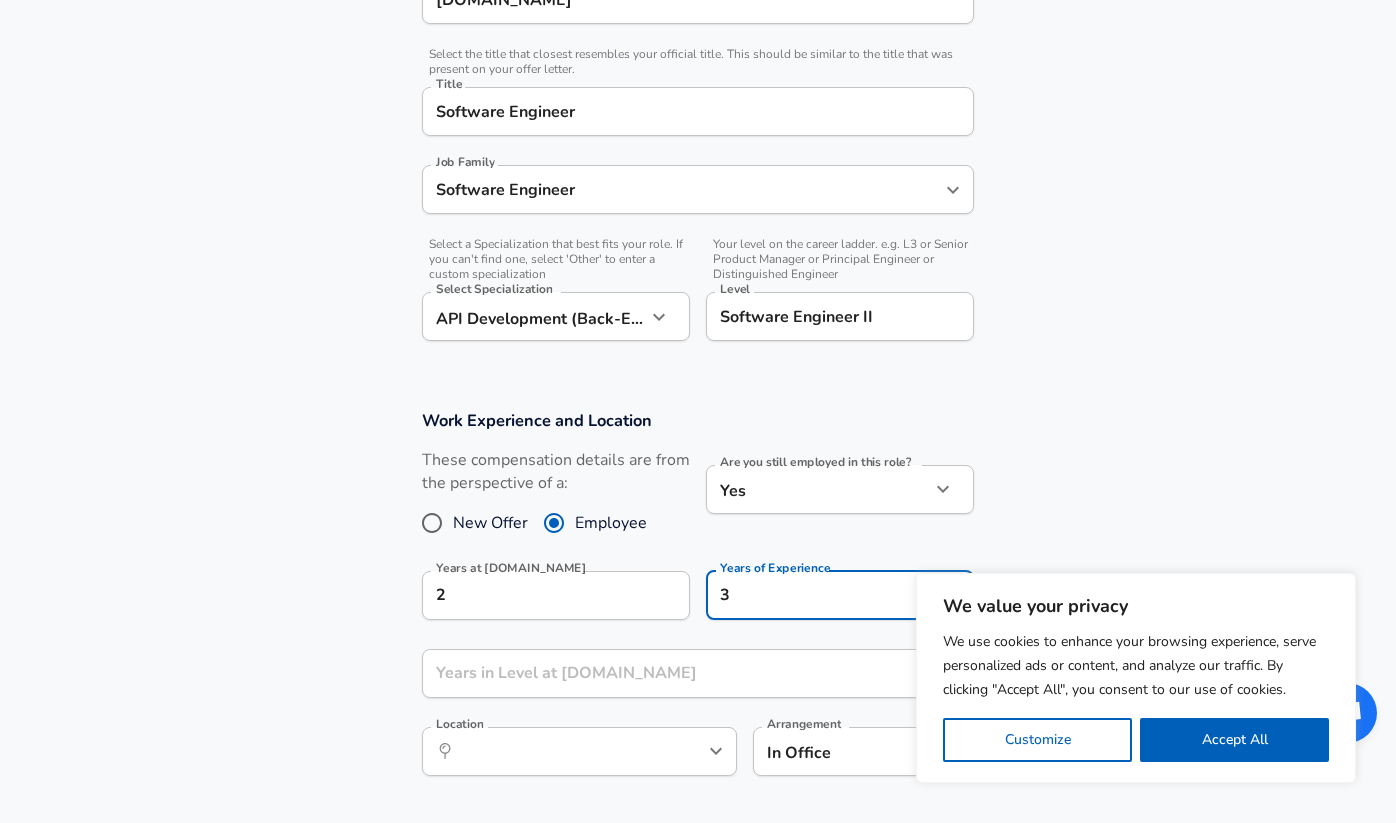 type on "3" 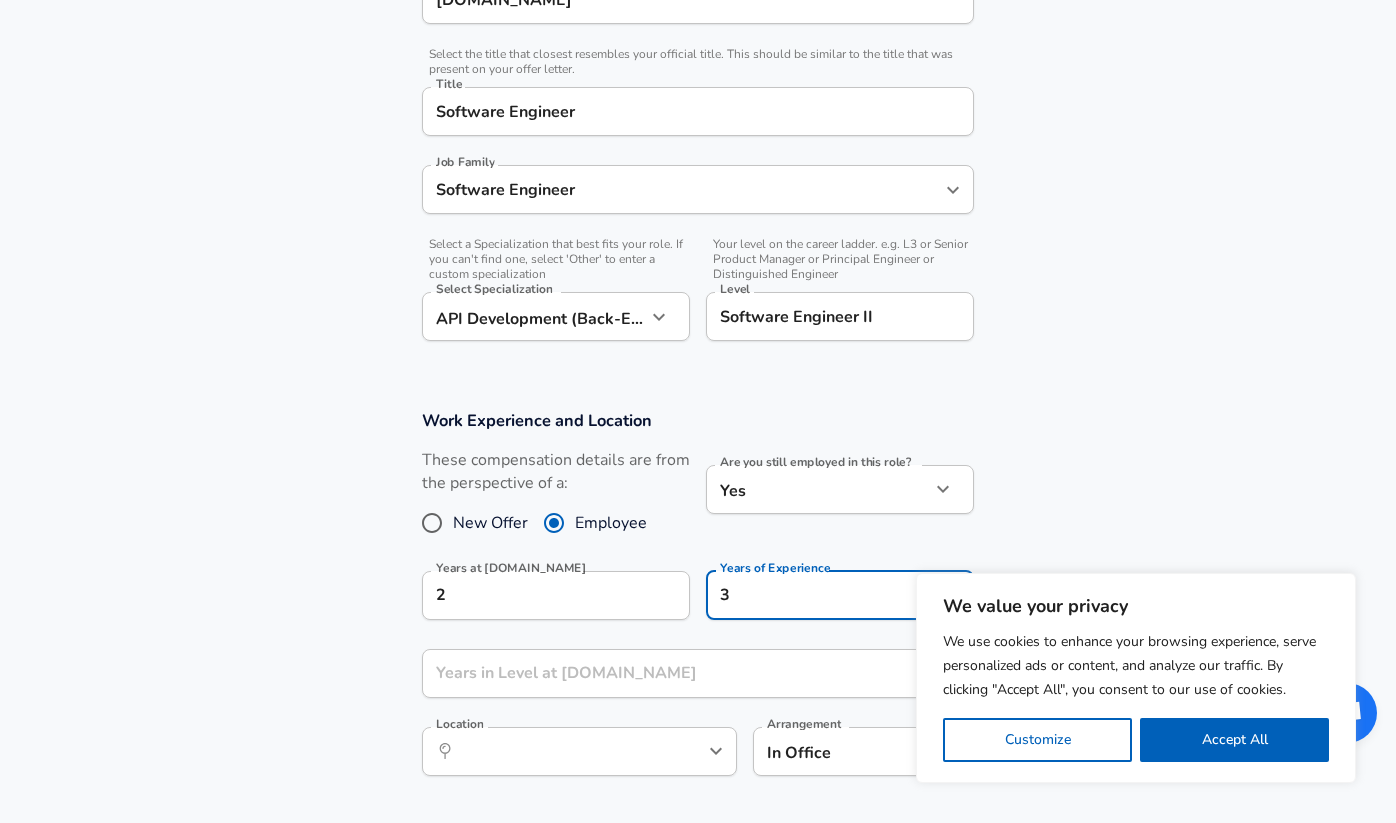 click on "Years in Level at [DOMAIN_NAME] Years in Level at [DOMAIN_NAME]" at bounding box center (698, 676) 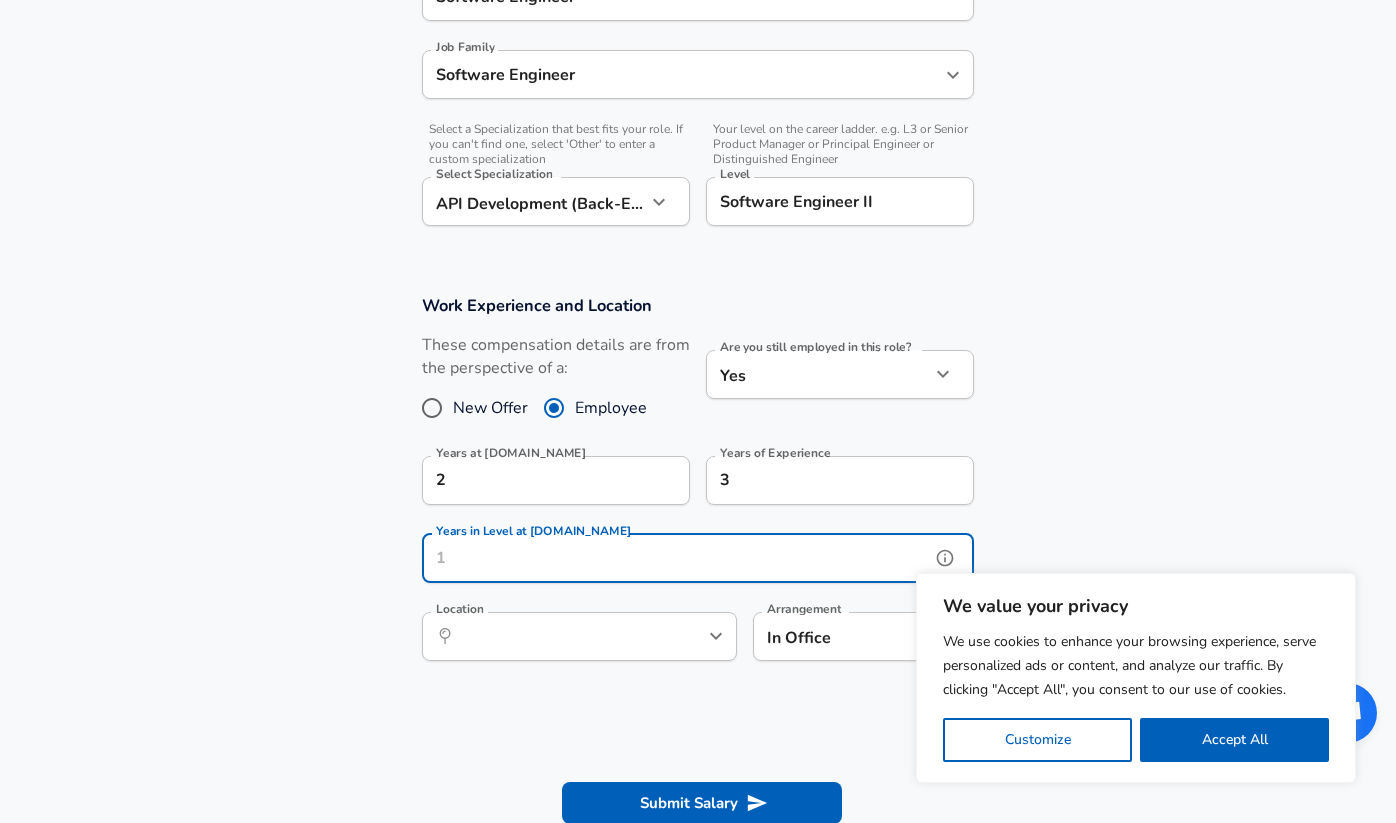 scroll, scrollTop: 597, scrollLeft: 0, axis: vertical 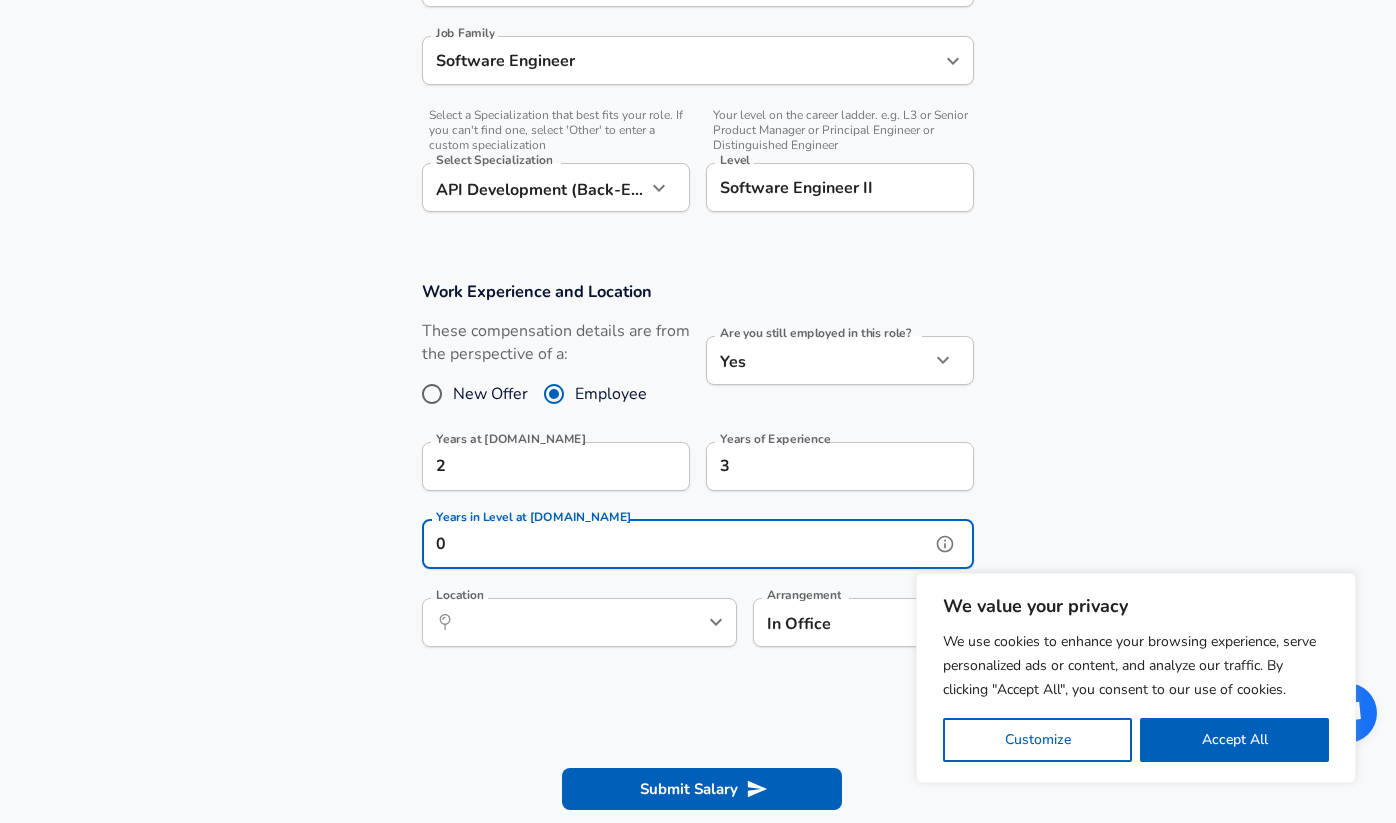 type on "0" 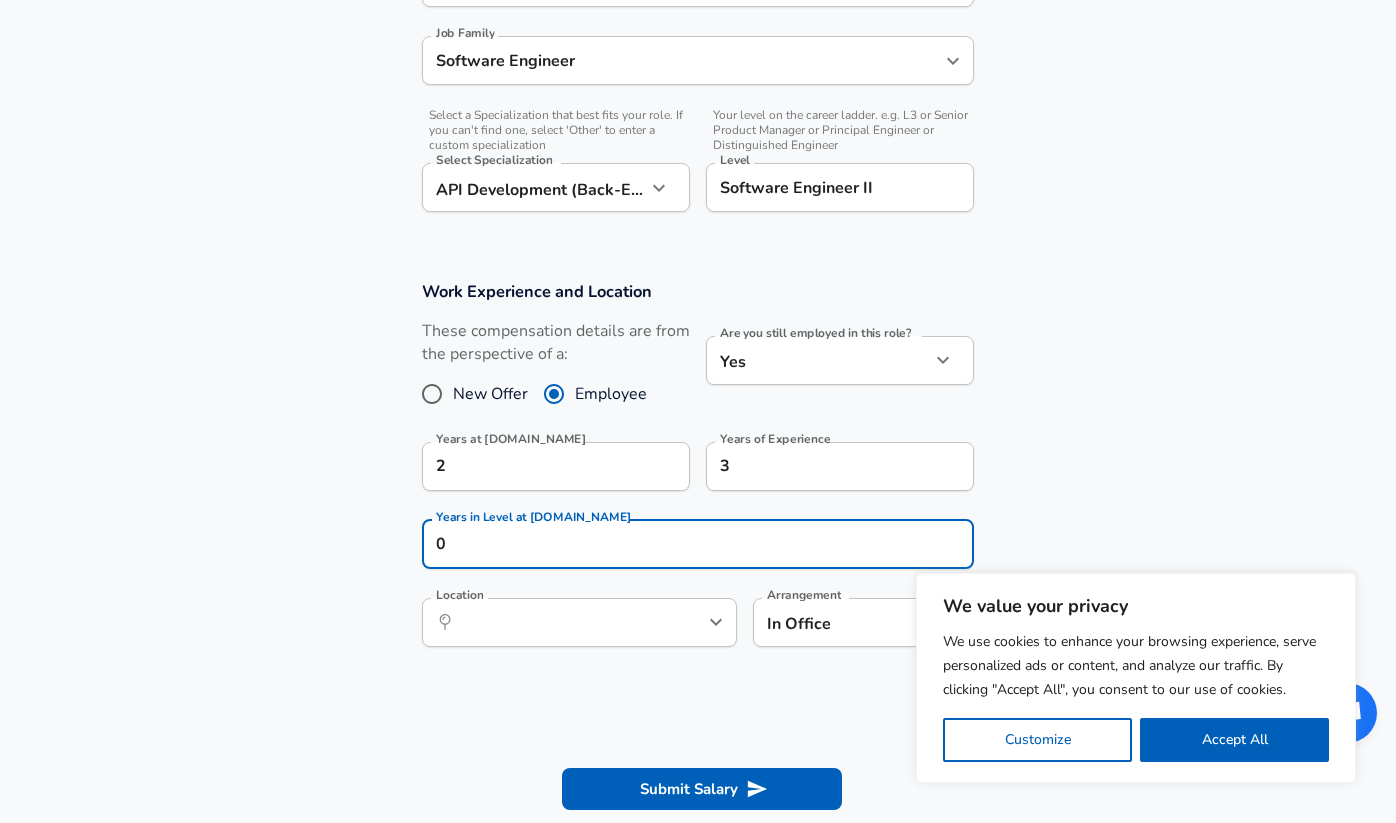 click on "Work Experience and Location These compensation details are from the perspective of a: New Offer Employee Are you still employed in this role? Yes yes Are you still employed in this role? Years at [DOMAIN_NAME] 2 Years at [DOMAIN_NAME] Years of Experience 3 Years of Experience Years in Level at [DOMAIN_NAME] 0 Years in Level at [DOMAIN_NAME] Location ​ Location Arrangement In Office office Arrangement" at bounding box center [698, 474] 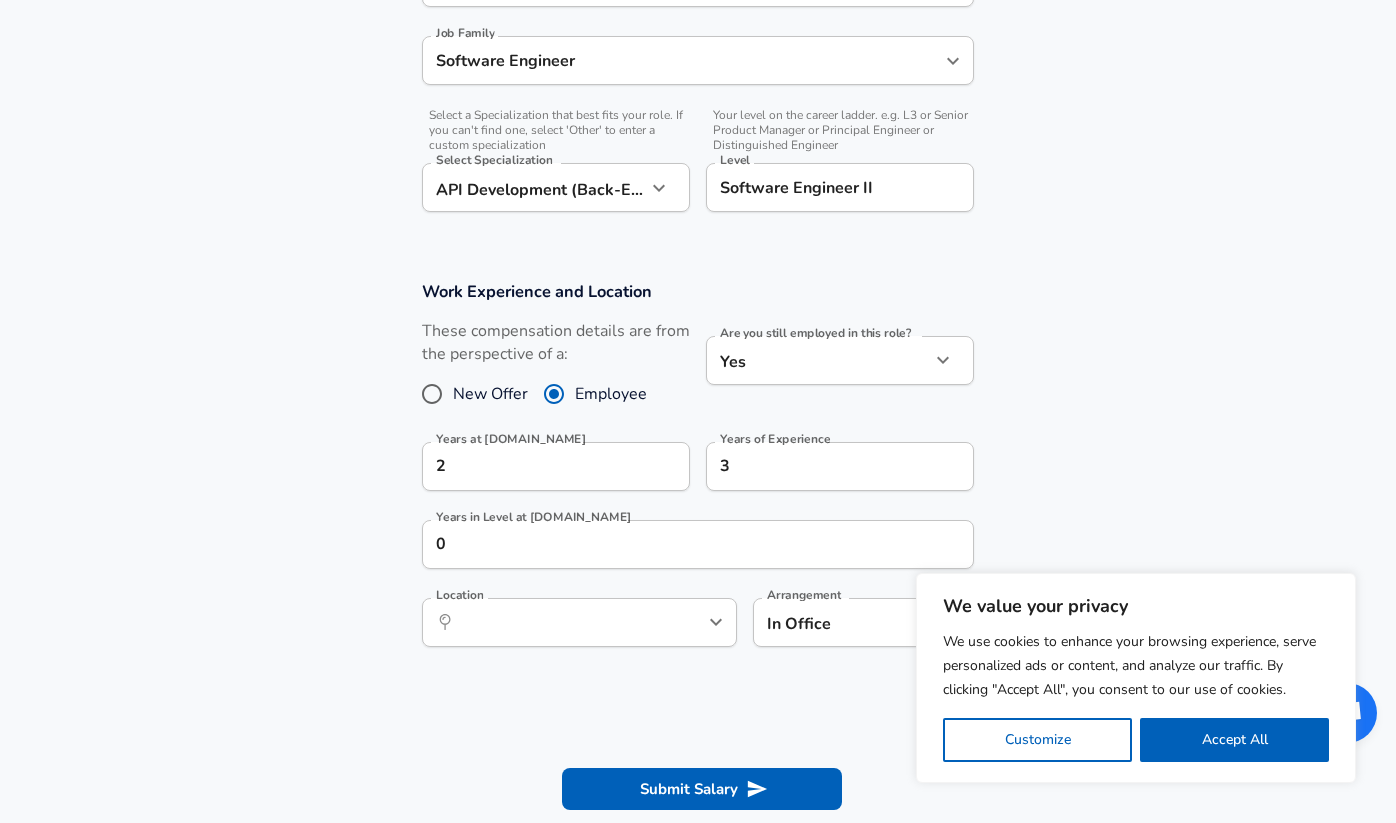 scroll, scrollTop: 719, scrollLeft: 0, axis: vertical 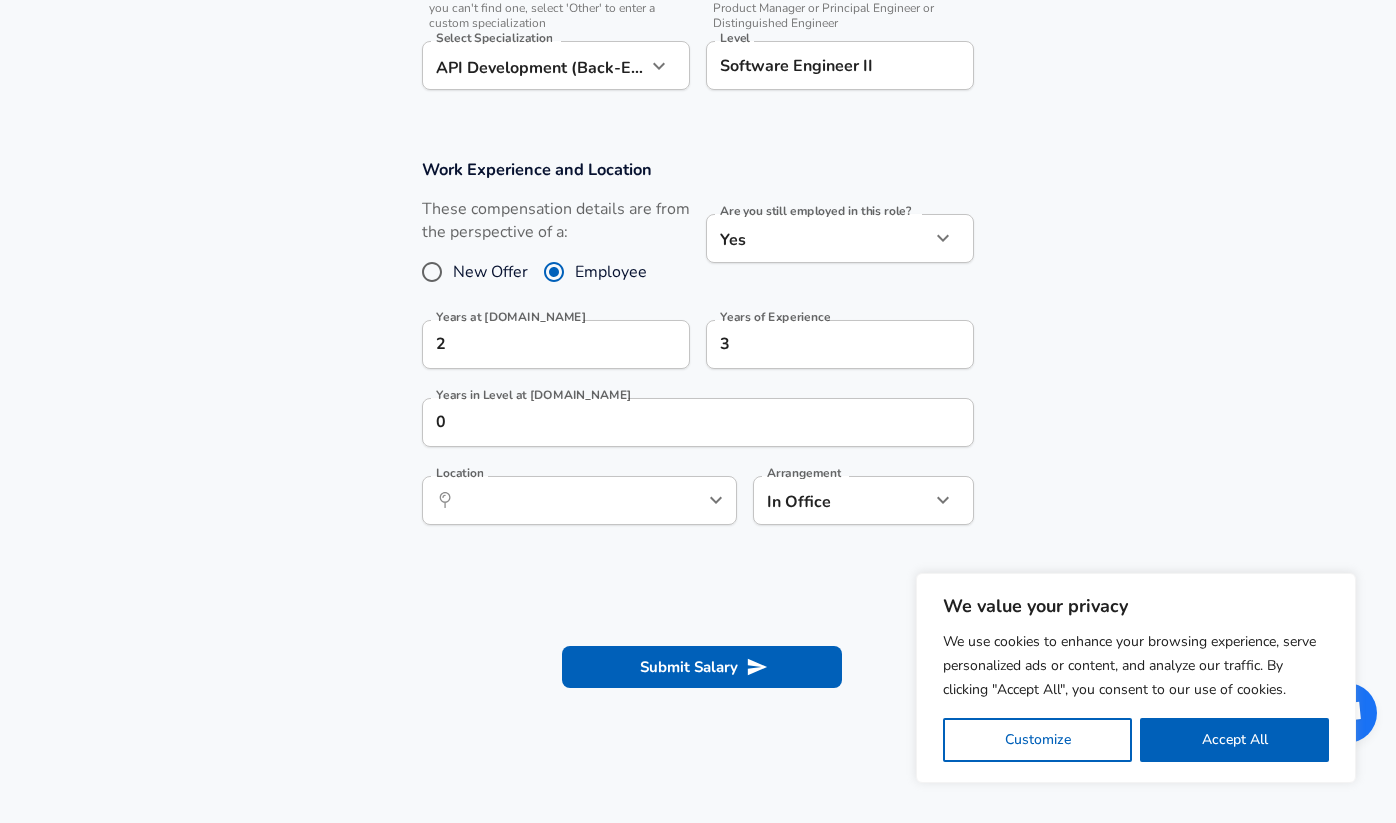 click on "Years in Level at [DOMAIN_NAME] 0 Years in Level at [DOMAIN_NAME]" at bounding box center [698, 425] 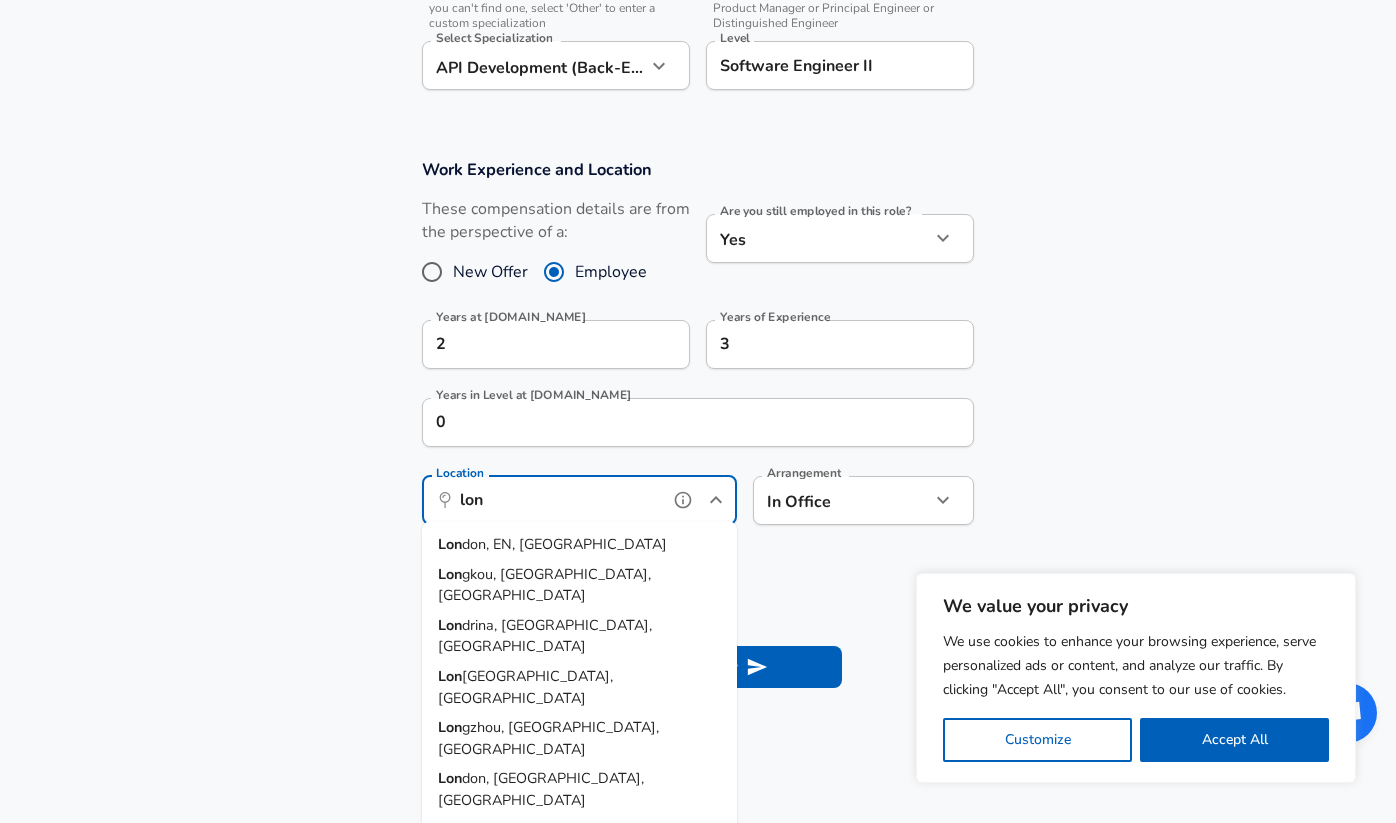 click on "don, EN, [GEOGRAPHIC_DATA]" at bounding box center (564, 544) 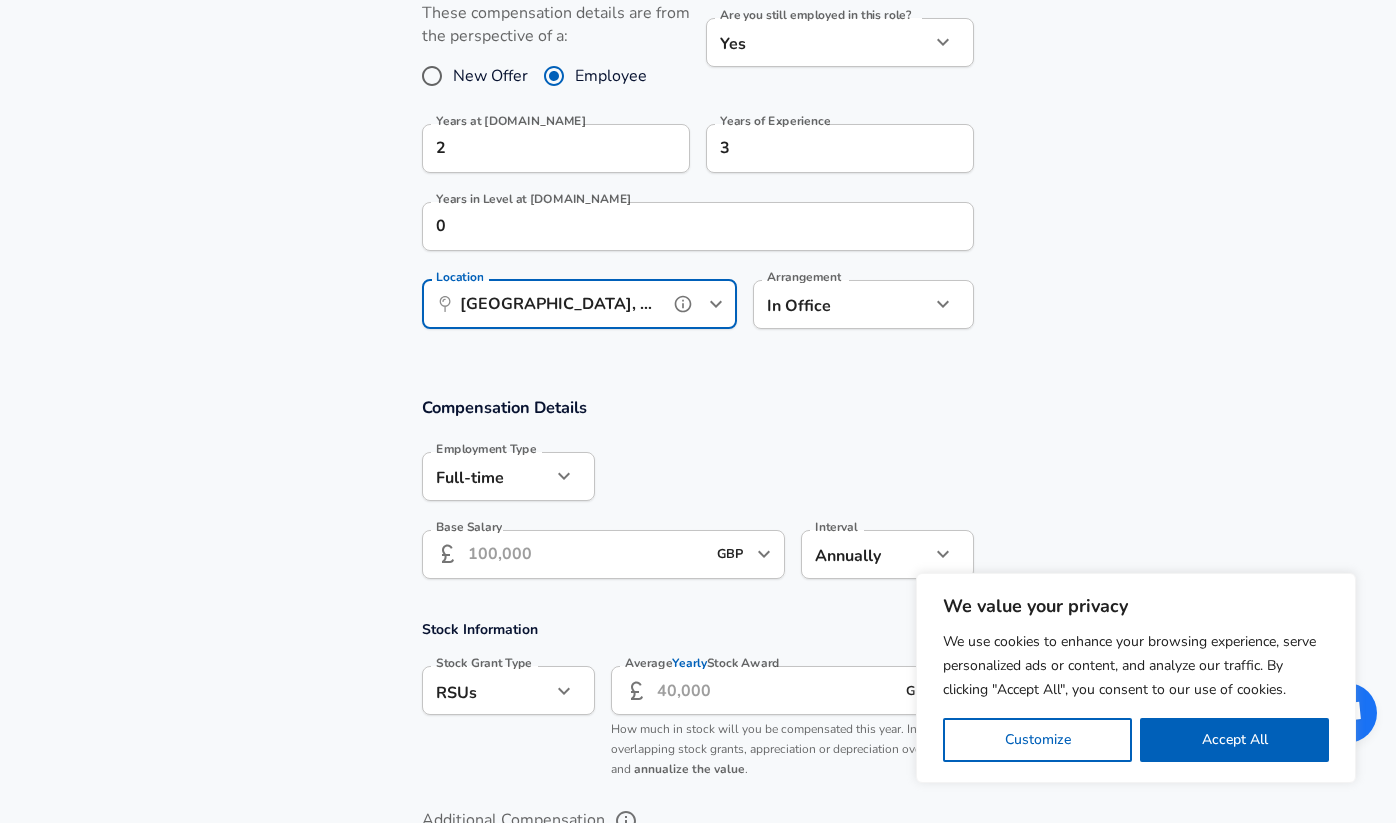 scroll, scrollTop: 916, scrollLeft: 0, axis: vertical 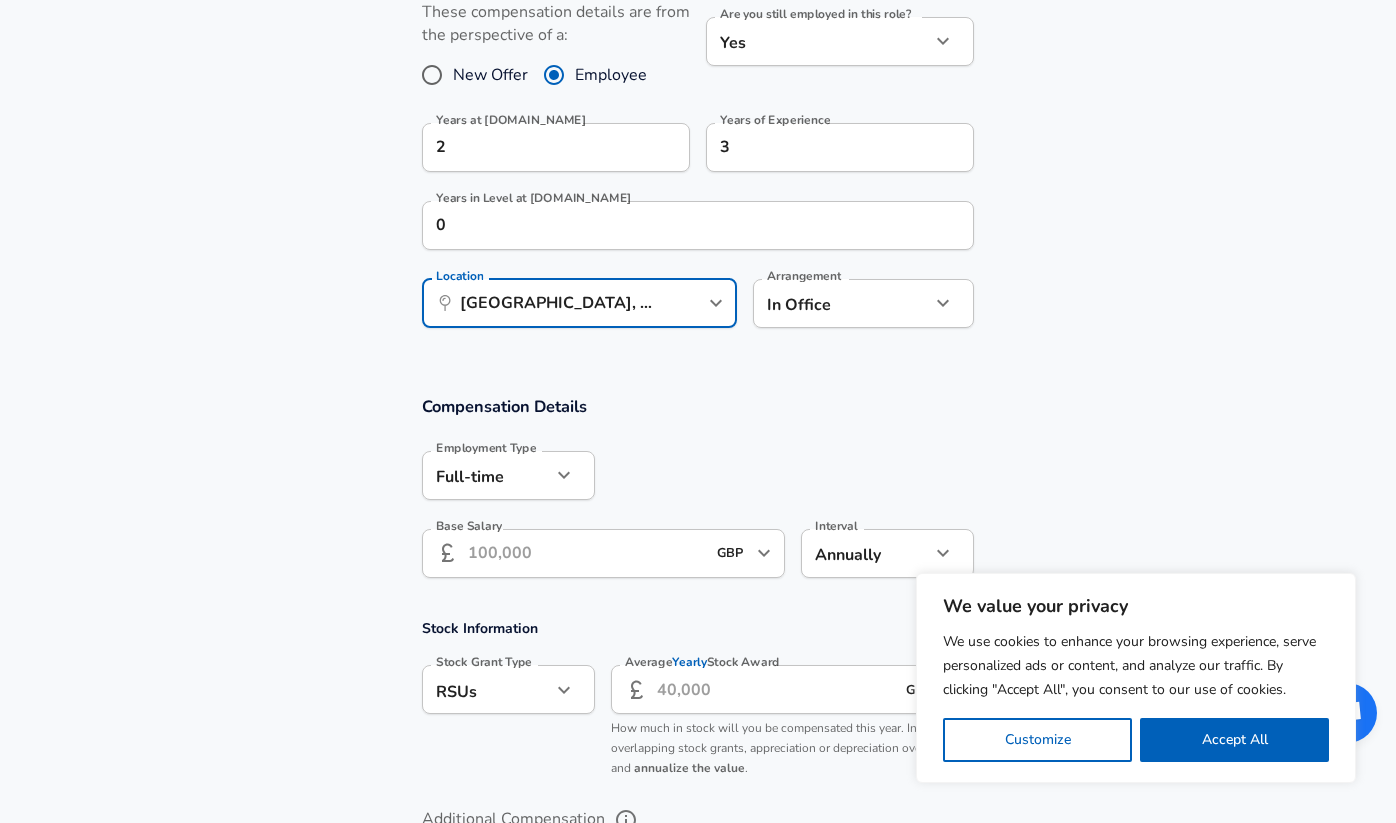 click on "Base Salary" at bounding box center (586, 553) 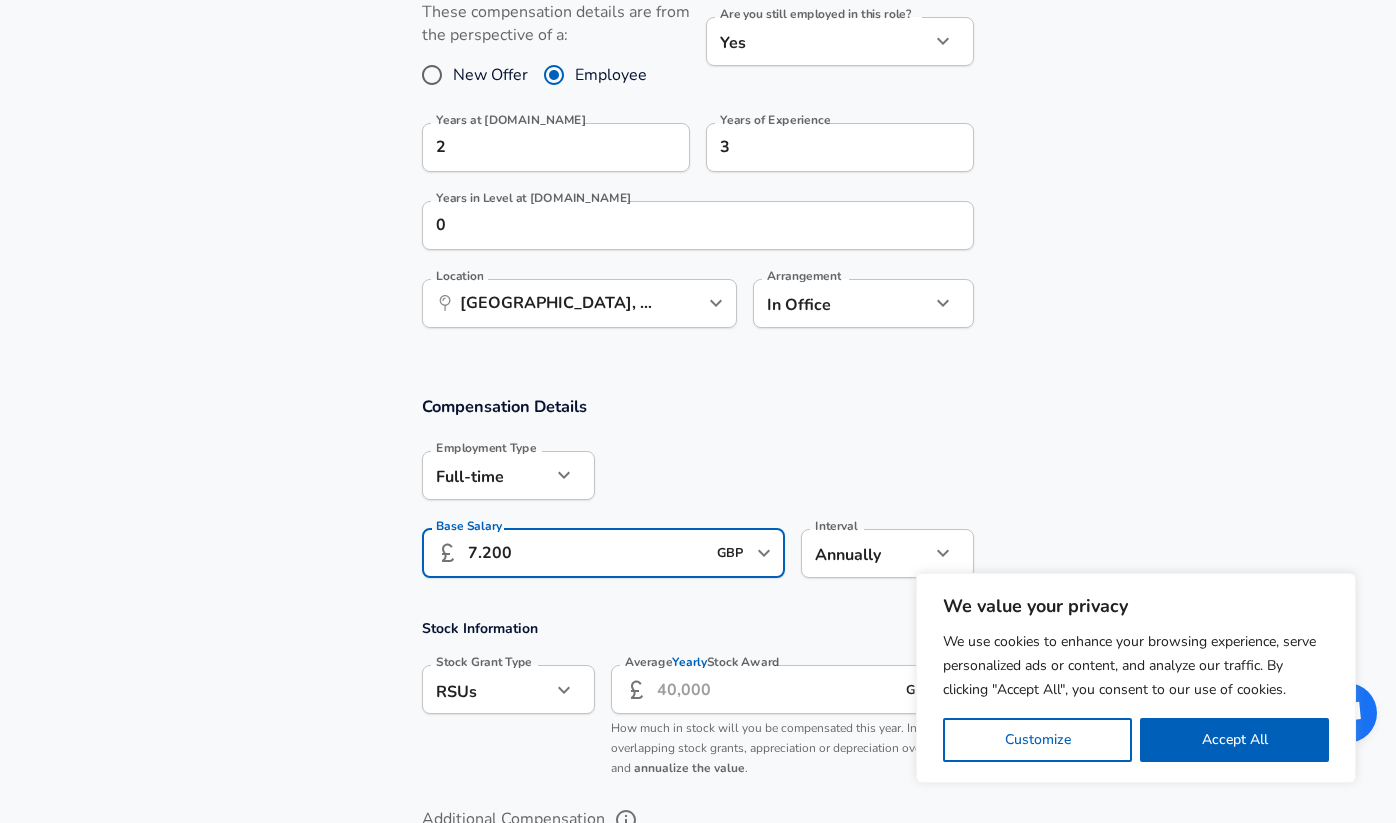 type on "72.000" 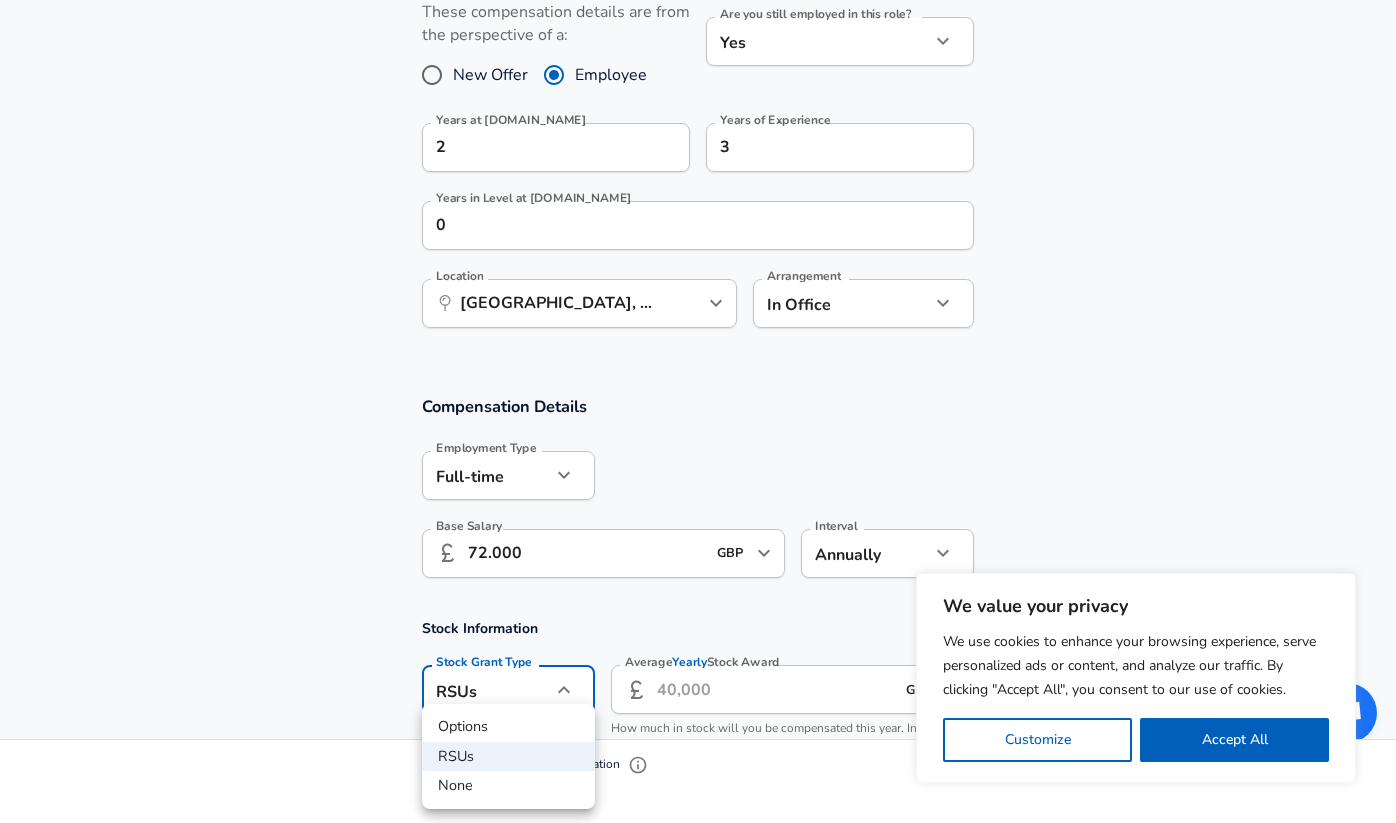 click on "We value your privacy We use cookies to enhance your browsing experience, serve personalized ads or content, and analyze our traffic. By clicking "Accept All", you consent to our use of cookies. Customize    Accept All   Customize Consent Preferences   We use cookies to help you navigate efficiently and perform certain functions. You will find detailed information about all cookies under each consent category below. The cookies that are categorized as "Necessary" are stored on your browser as they are essential for enabling the basic functionalities of the site. ...  Show more Necessary Always Active Necessary cookies are required to enable the basic features of this site, such as providing secure log-in or adjusting your consent preferences. These cookies do not store any personally identifiable data. Cookie _GRECAPTCHA Duration 5 months 27 days Description Google Recaptcha service sets this cookie to identify bots to protect the website against malicious spam attacks. Cookie __stripe_mid Duration 1 year MR" at bounding box center (698, -505) 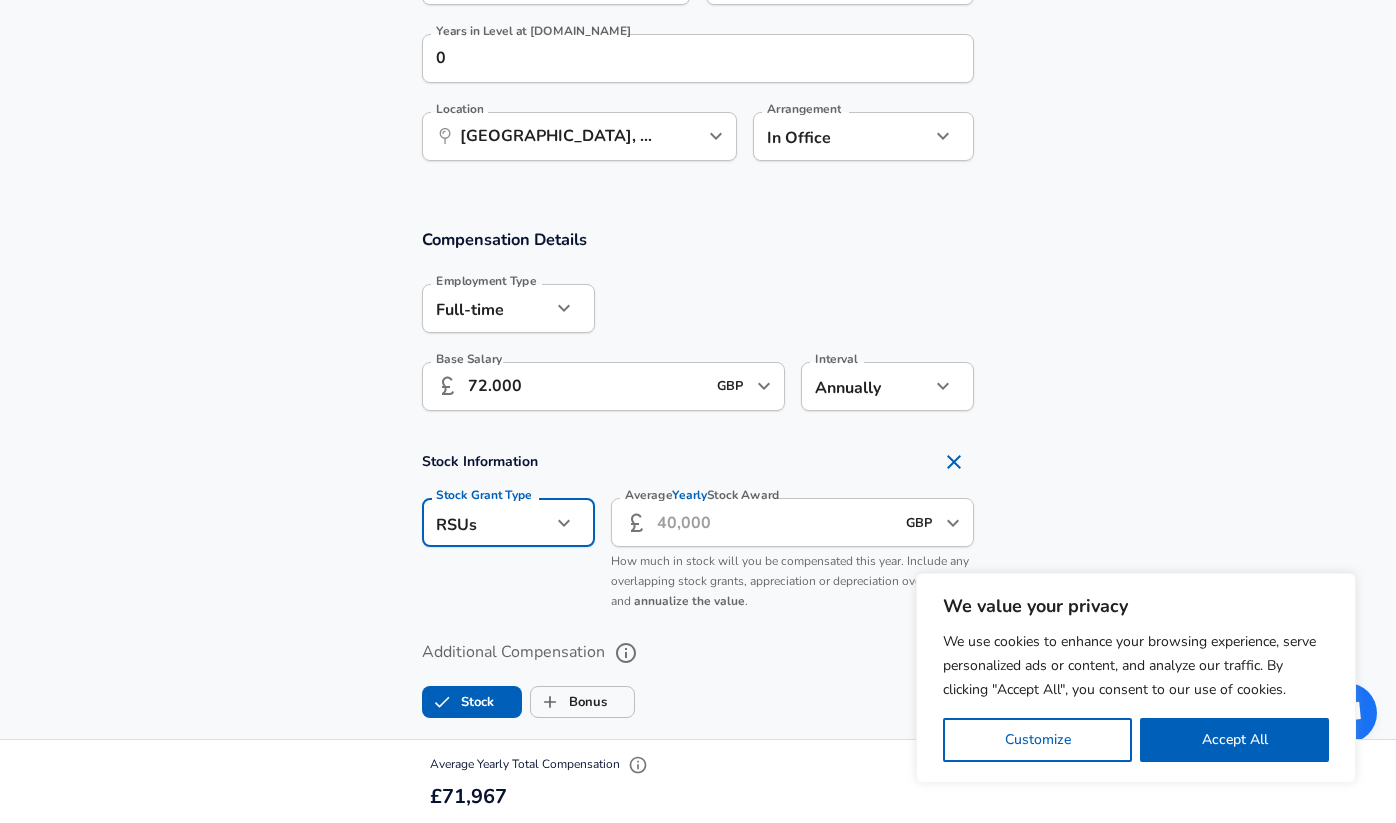 scroll, scrollTop: 1148, scrollLeft: 0, axis: vertical 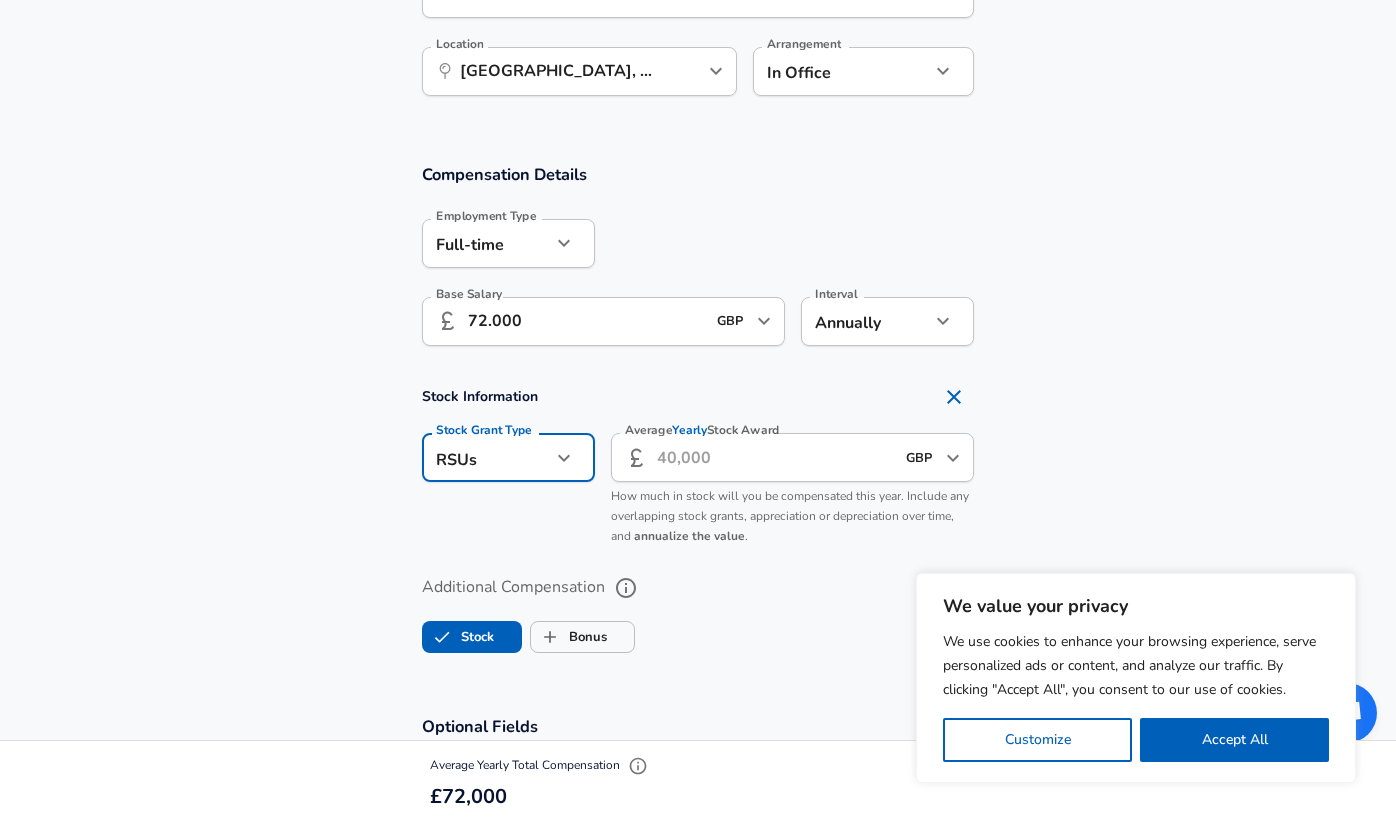click on "Average  Yearly  Stock Award" at bounding box center [775, 457] 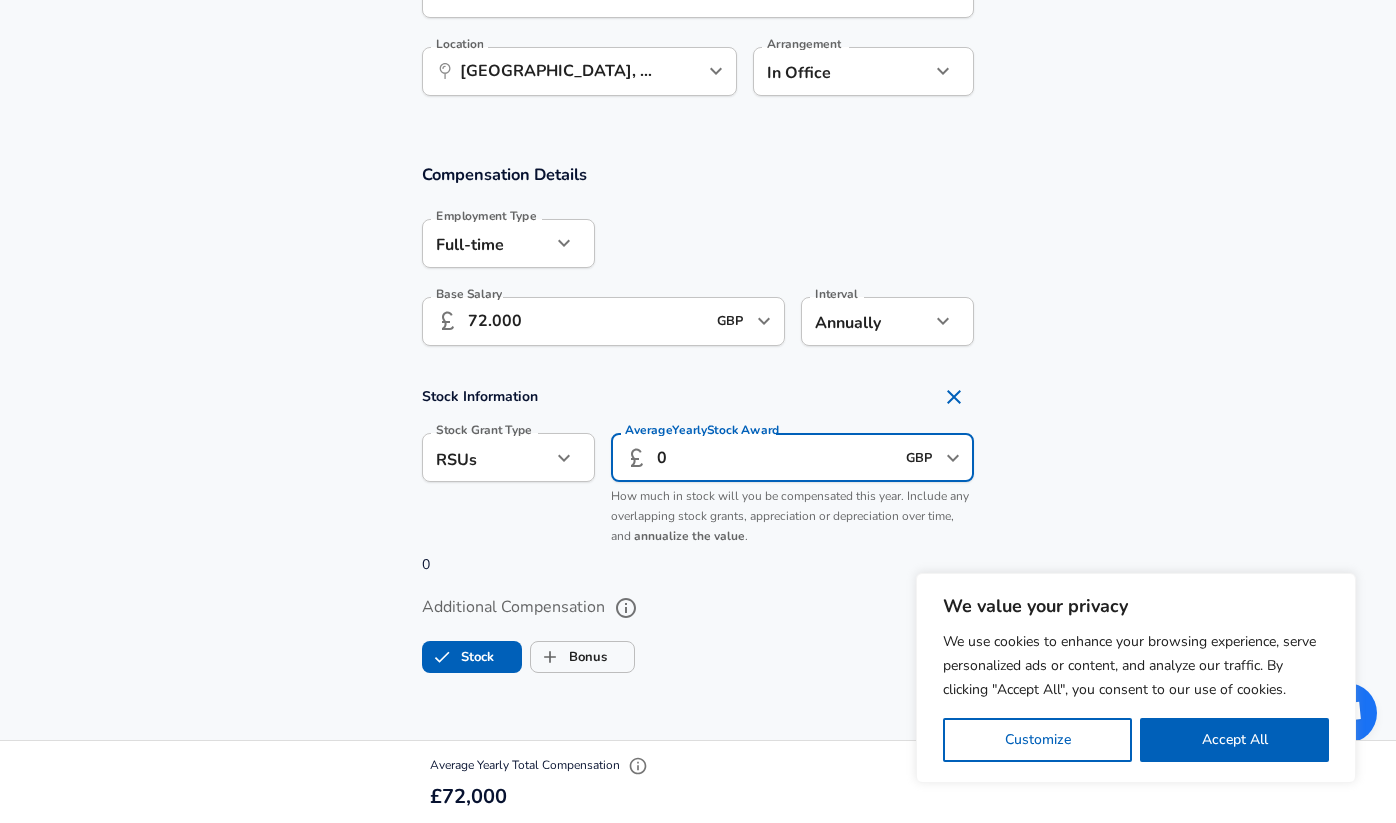 type on "0" 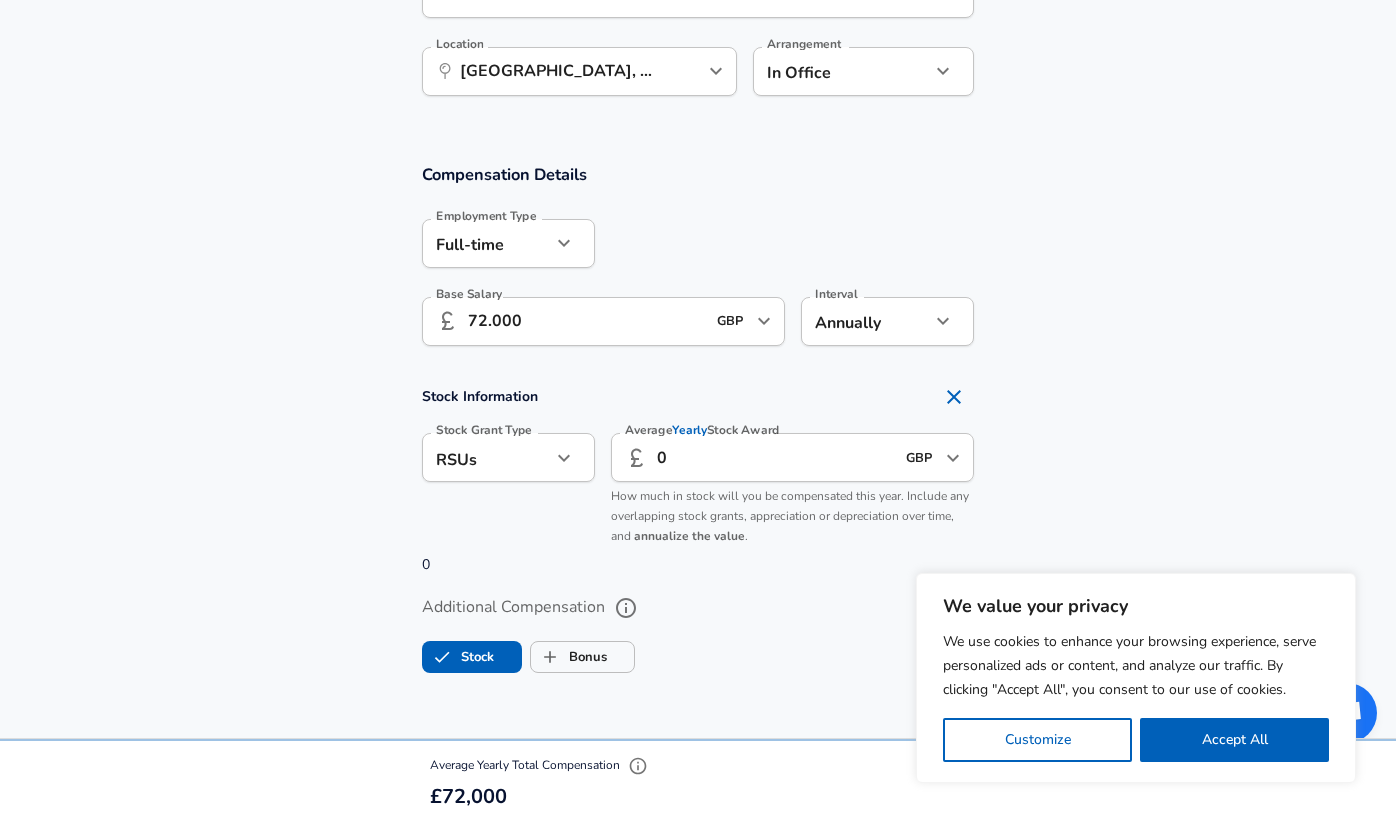 click on "Additional Compensation   Stock Bonus" at bounding box center [698, 628] 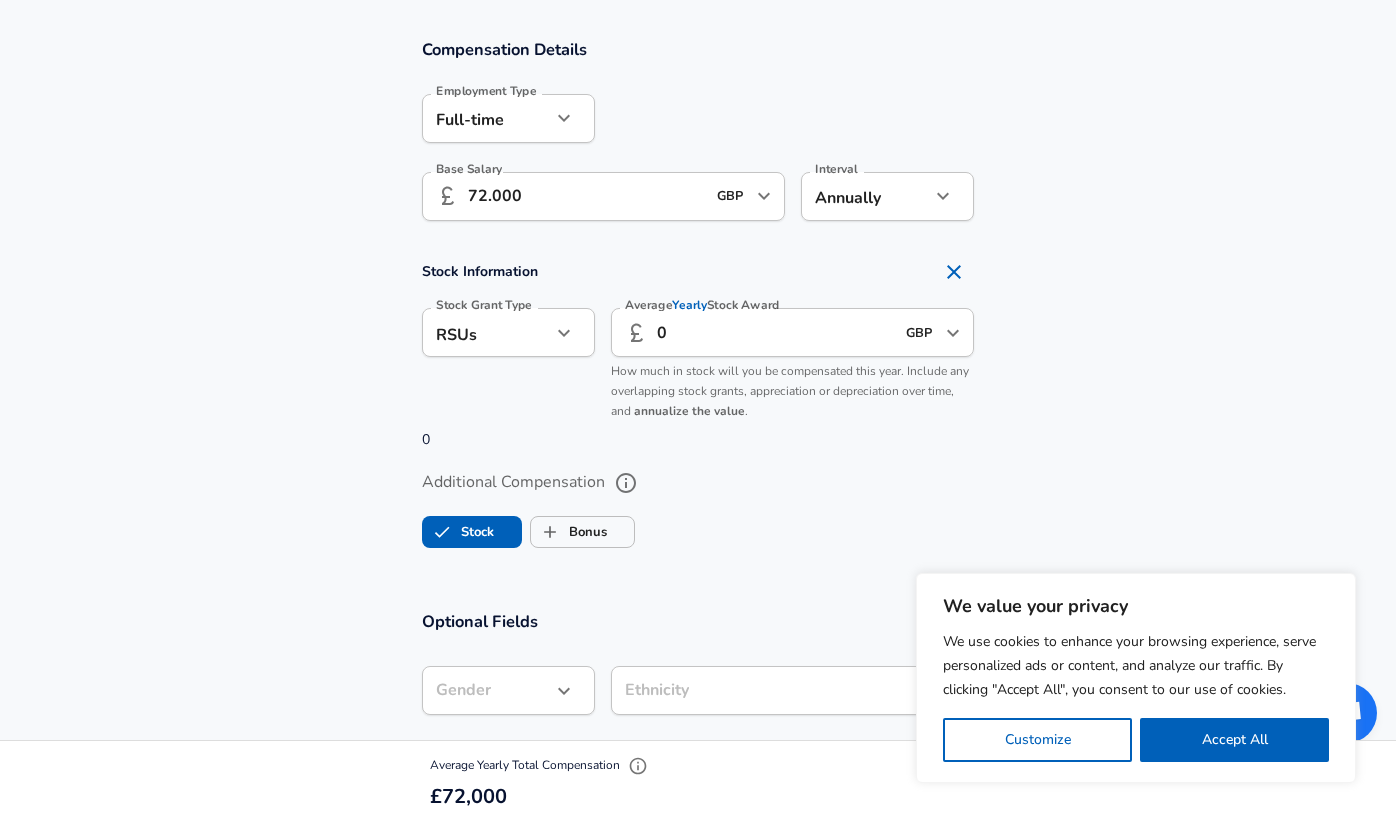 scroll, scrollTop: 1285, scrollLeft: 0, axis: vertical 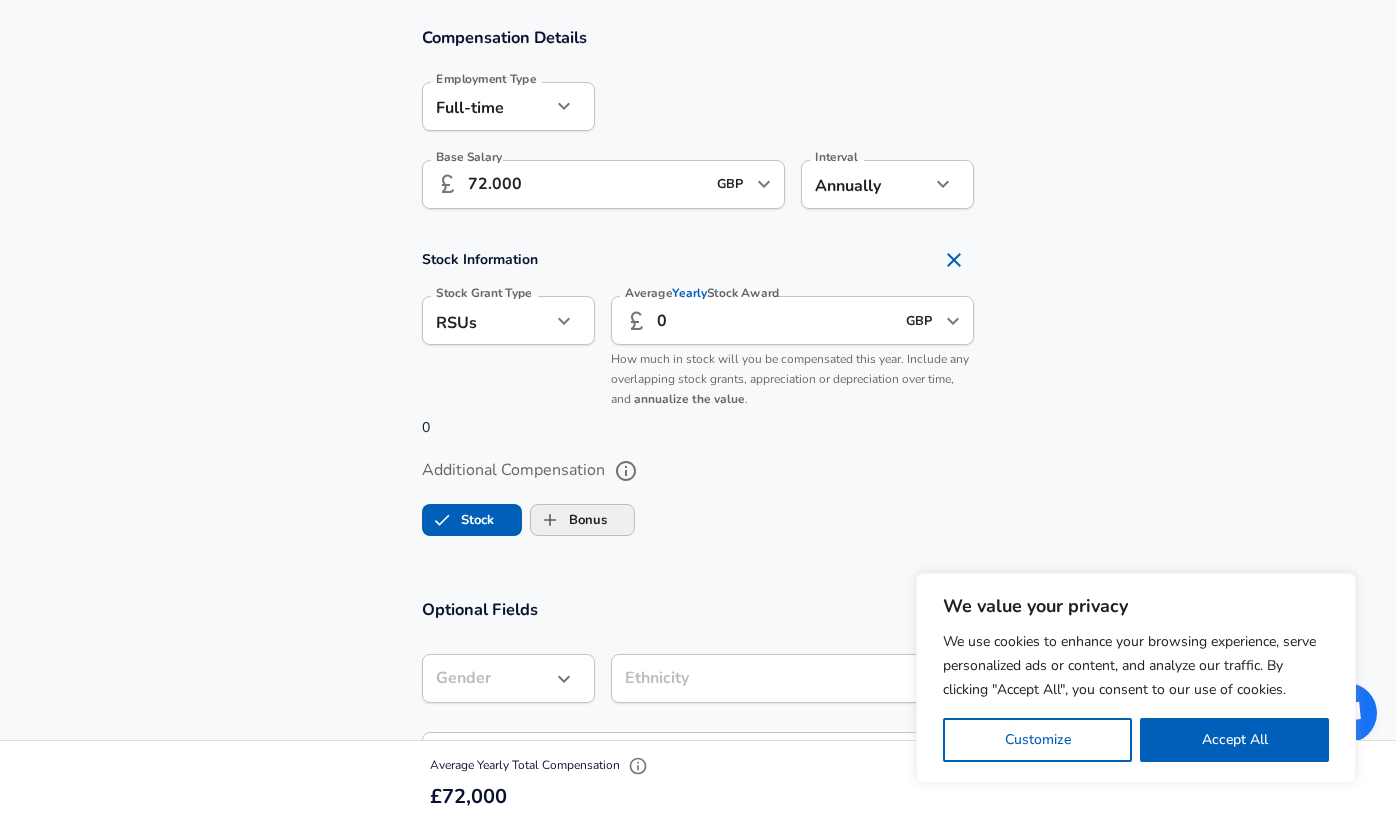 click on "Bonus" at bounding box center [569, 520] 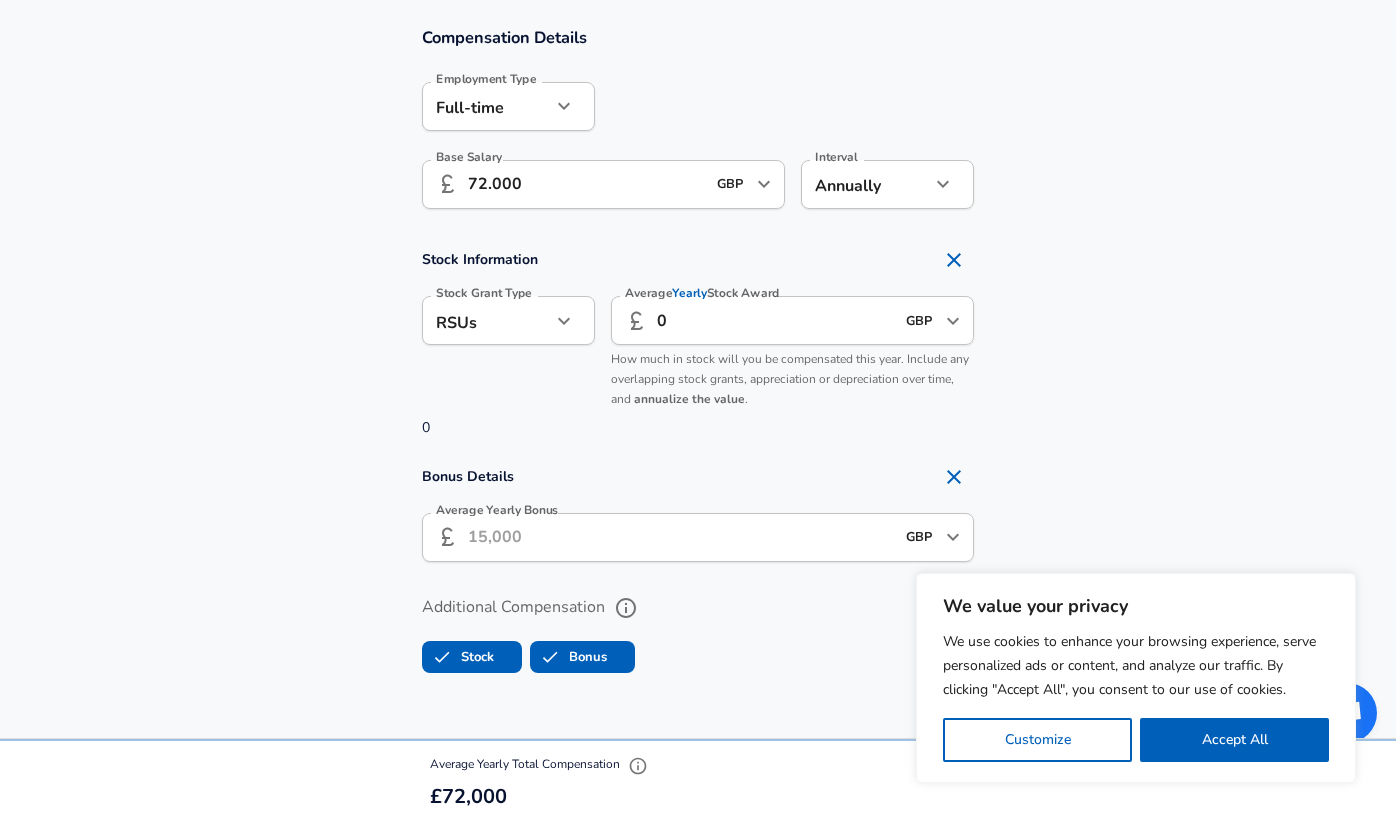 click on "Average Yearly Bonus" at bounding box center (681, 537) 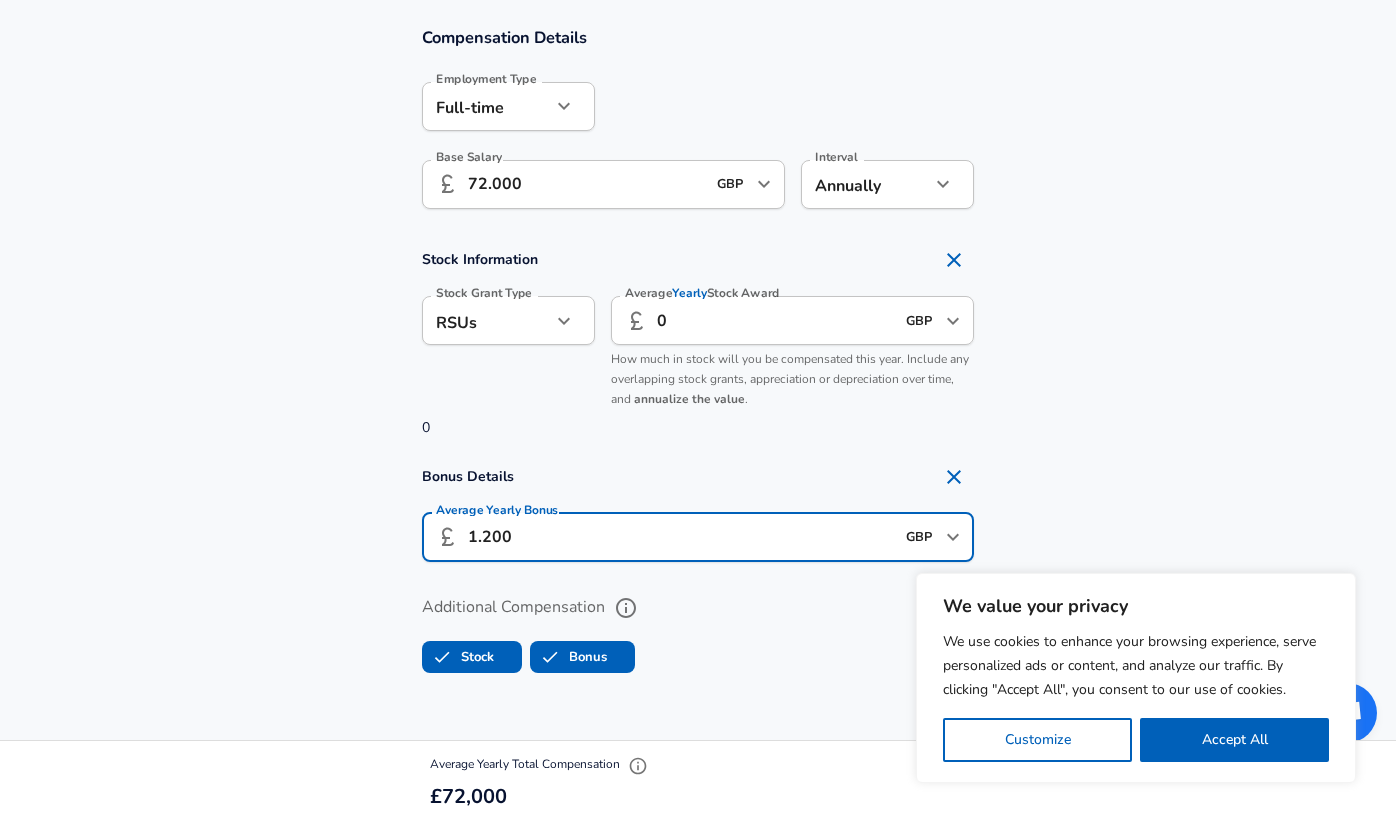 type on "12.000" 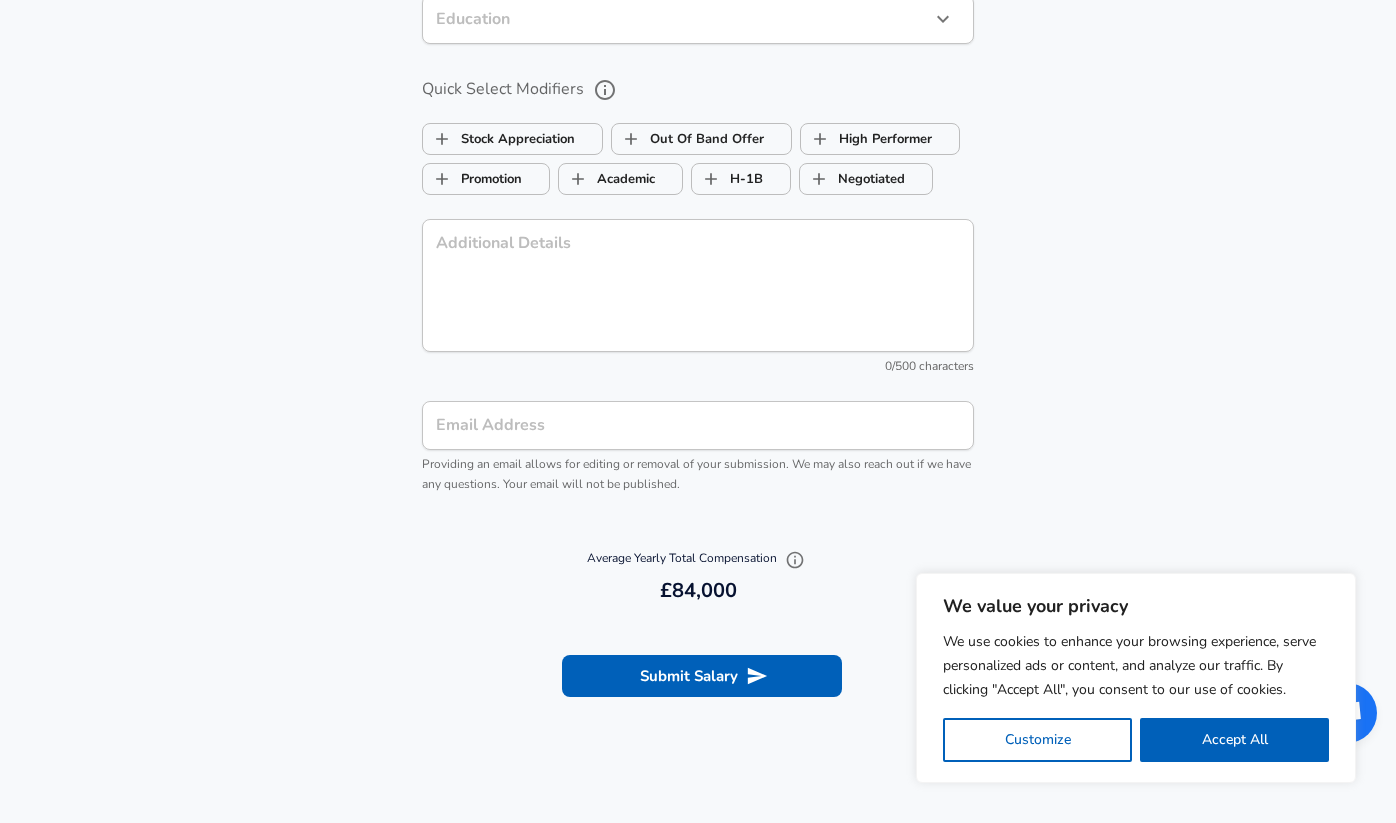 scroll, scrollTop: 2384, scrollLeft: 0, axis: vertical 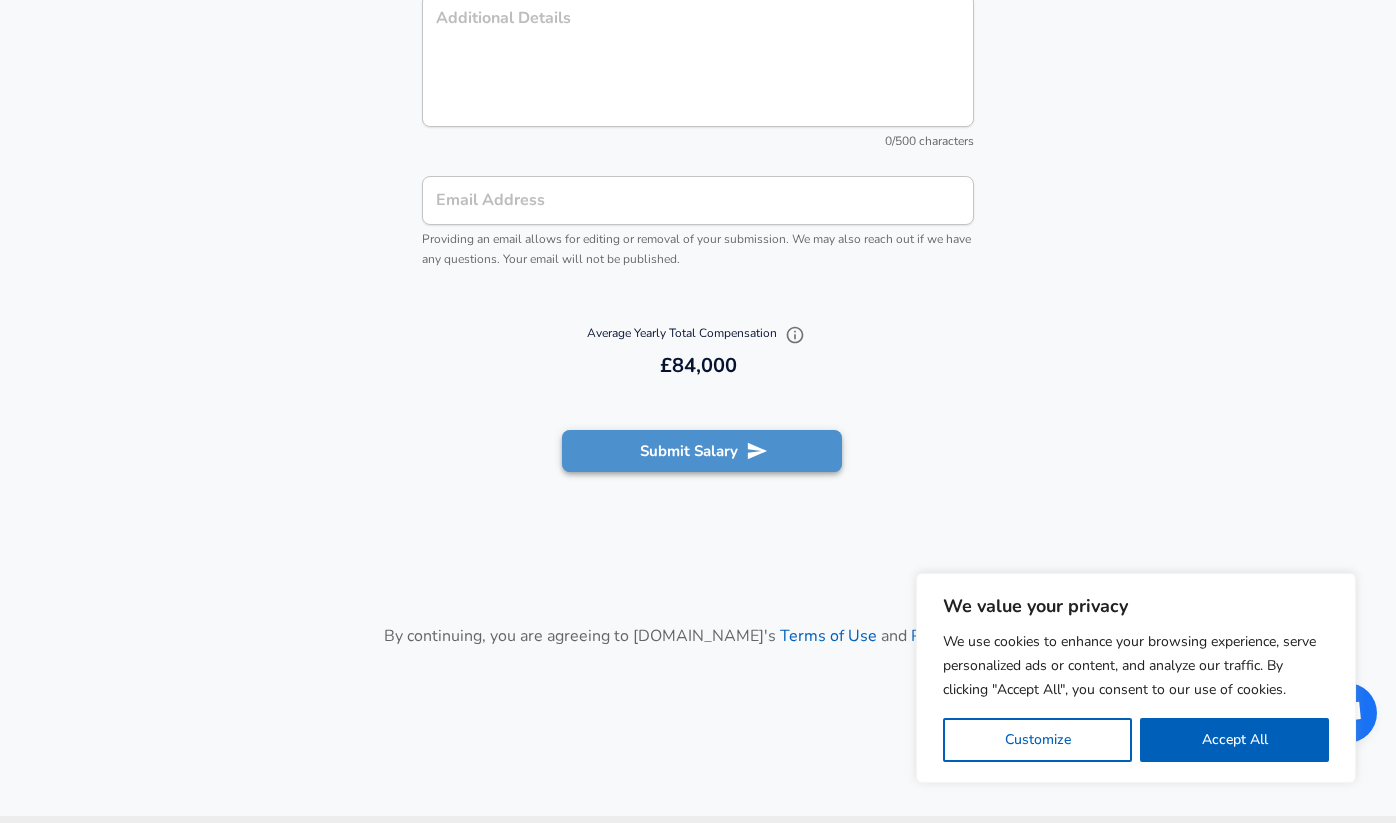 click on "Submit Salary" at bounding box center [702, 451] 